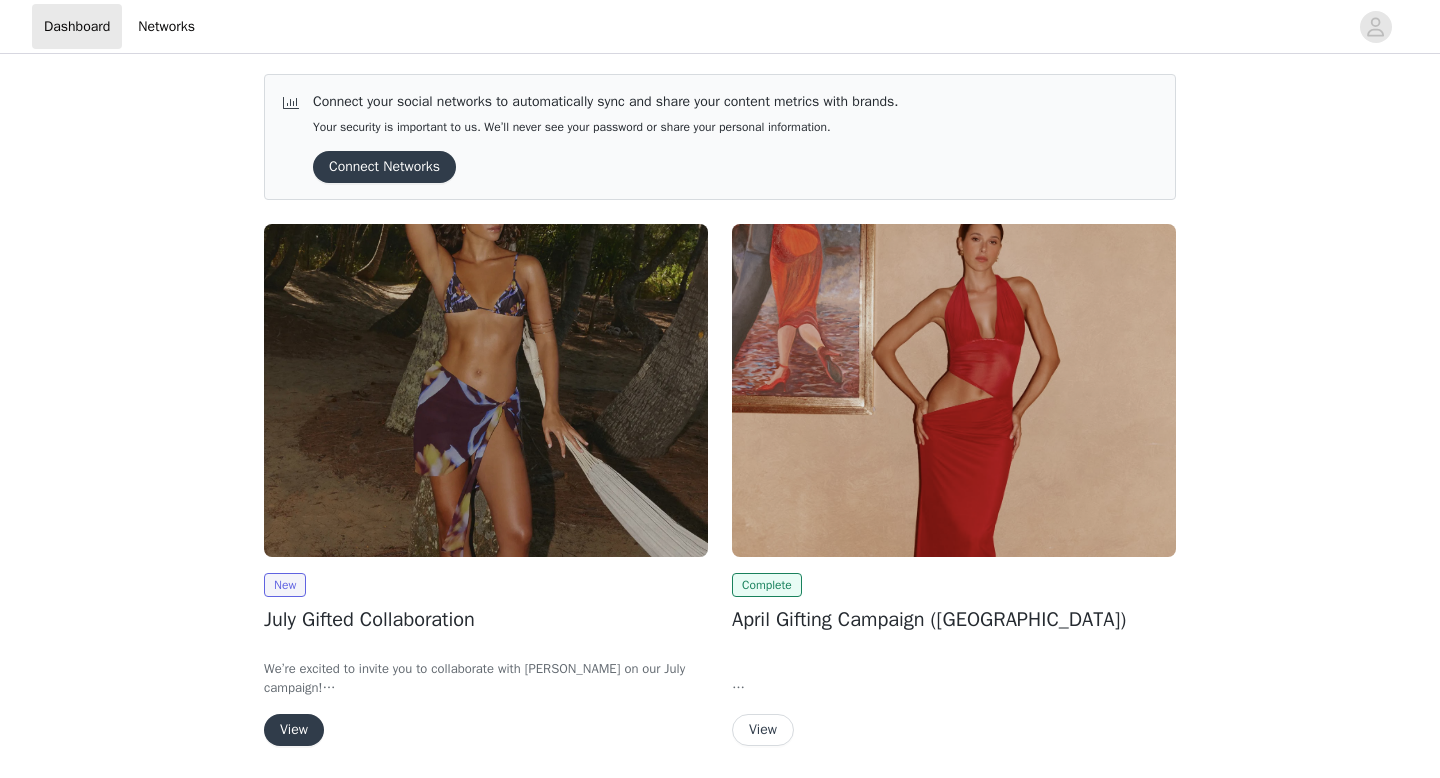 scroll, scrollTop: 0, scrollLeft: 0, axis: both 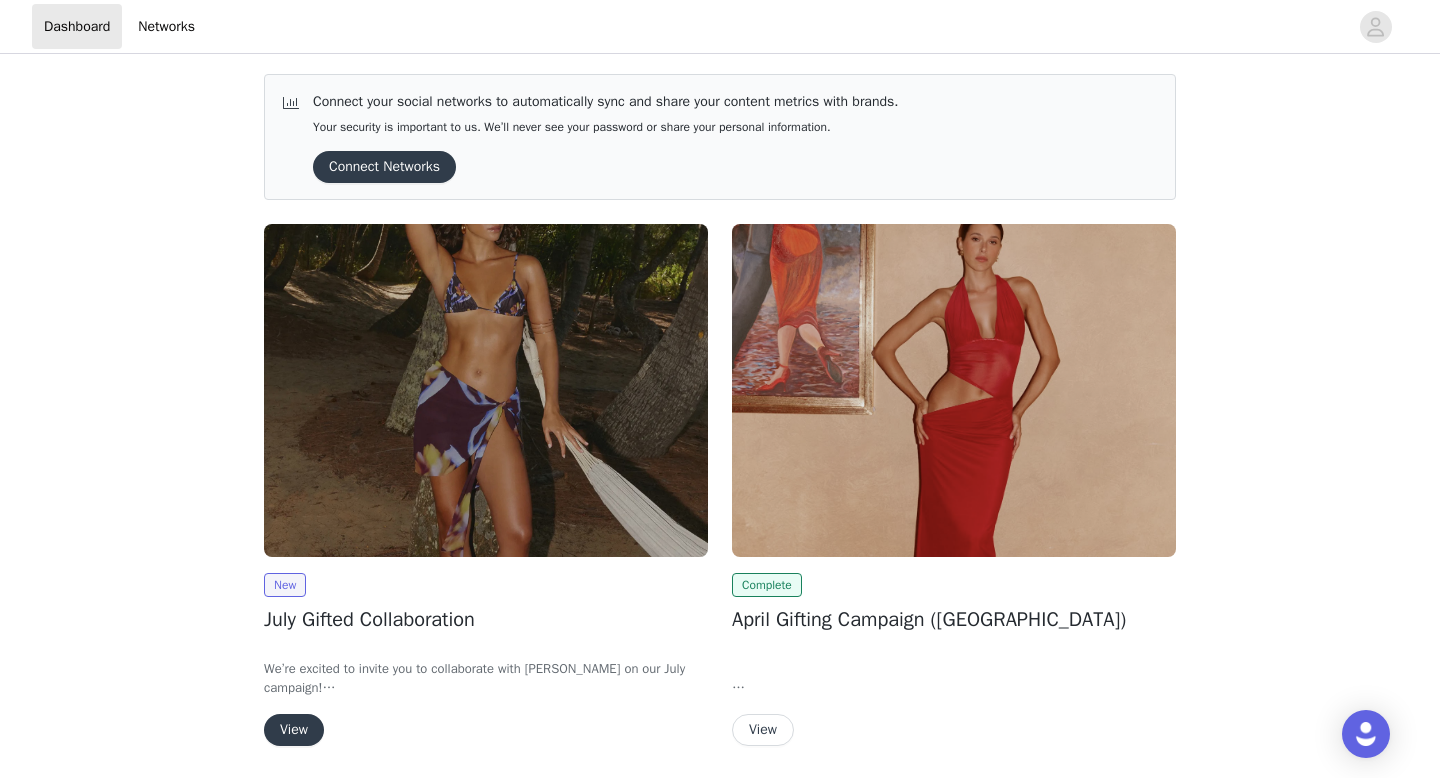 click on "View" at bounding box center (294, 730) 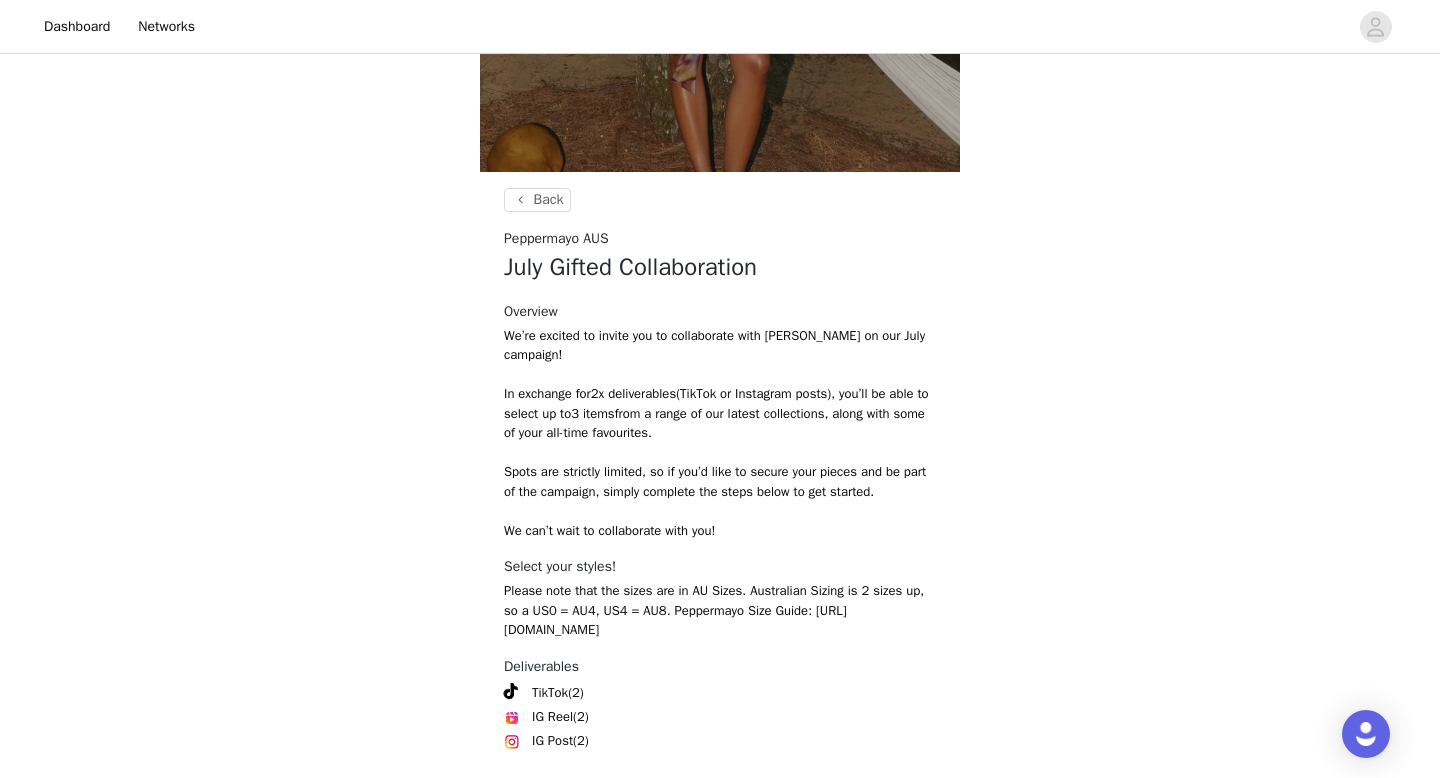 scroll, scrollTop: 525, scrollLeft: 0, axis: vertical 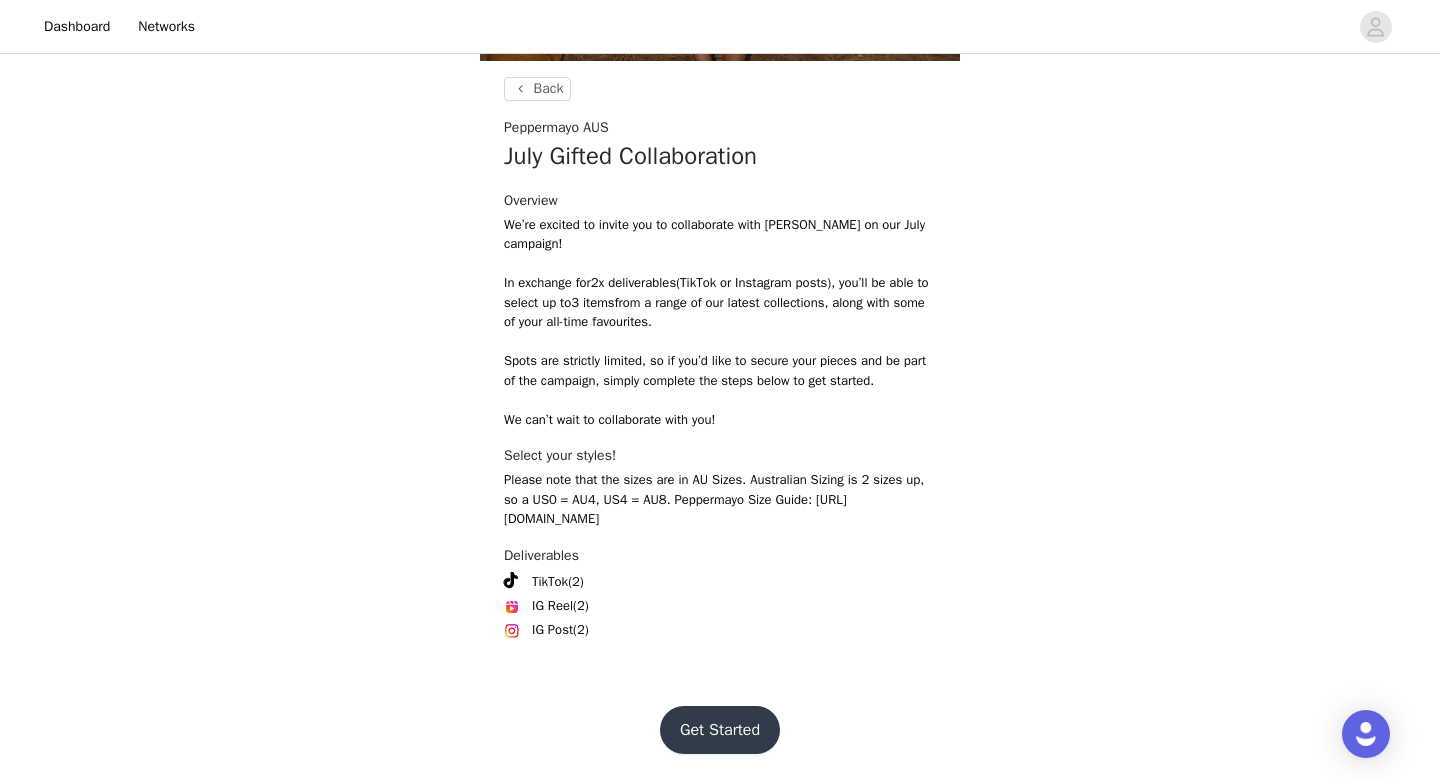 click on "Get Started" at bounding box center (720, 730) 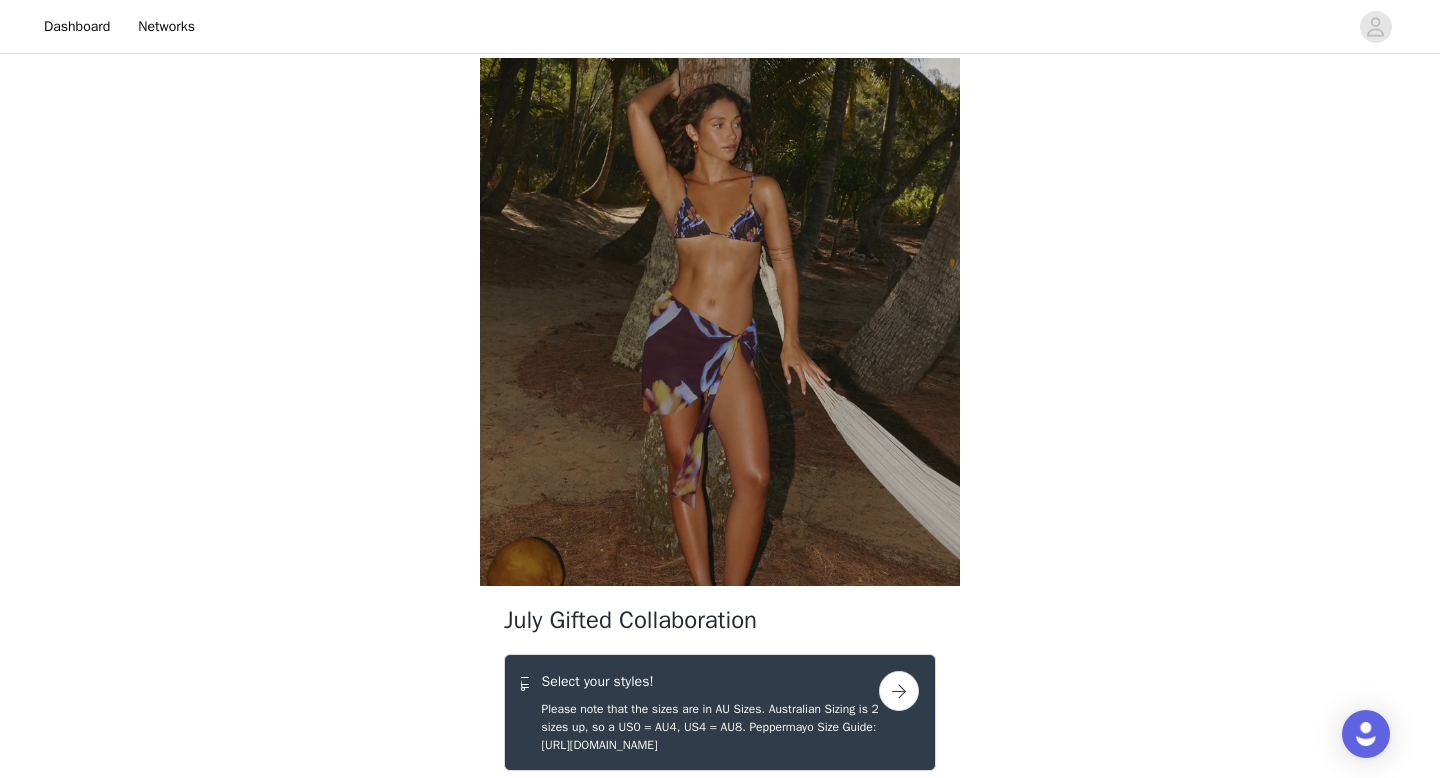 scroll, scrollTop: 357, scrollLeft: 0, axis: vertical 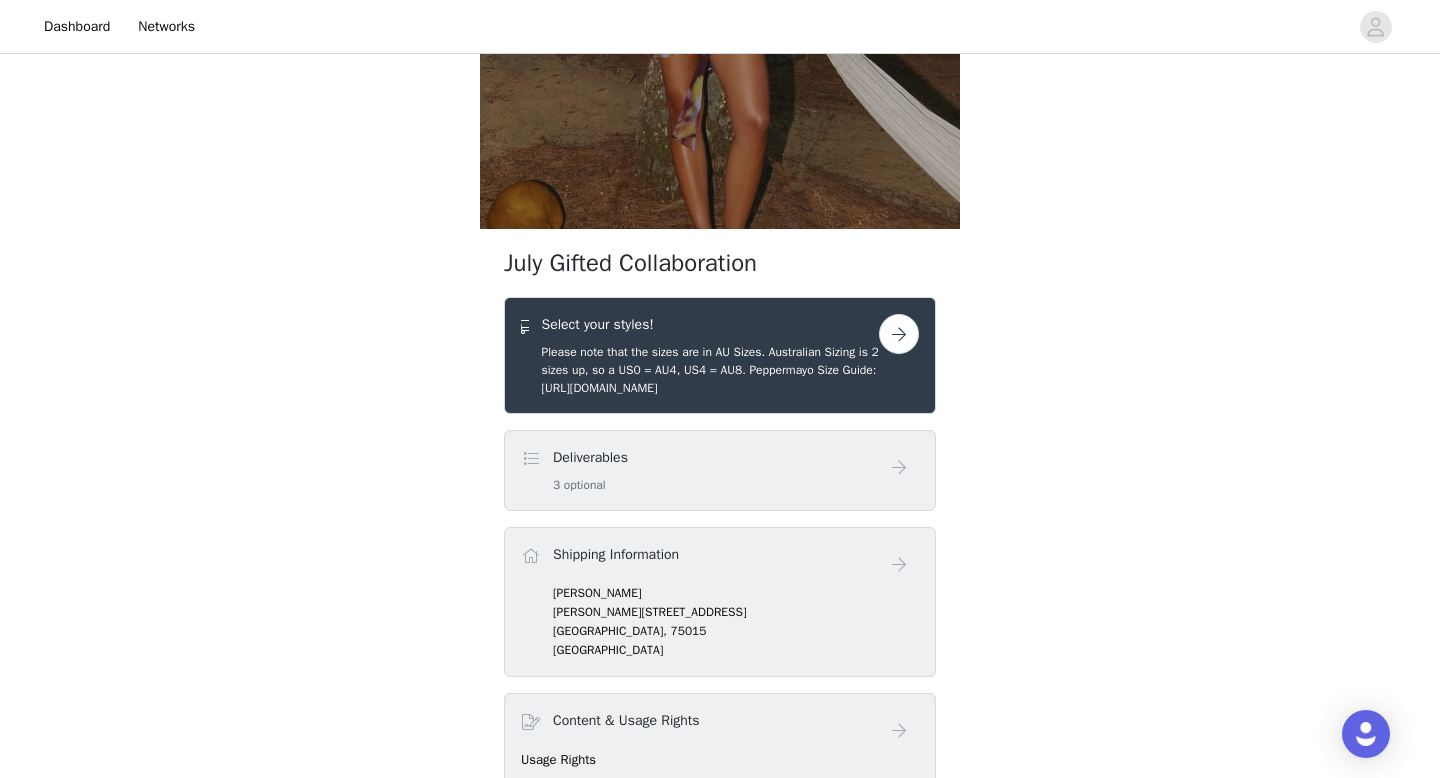 click at bounding box center [899, 334] 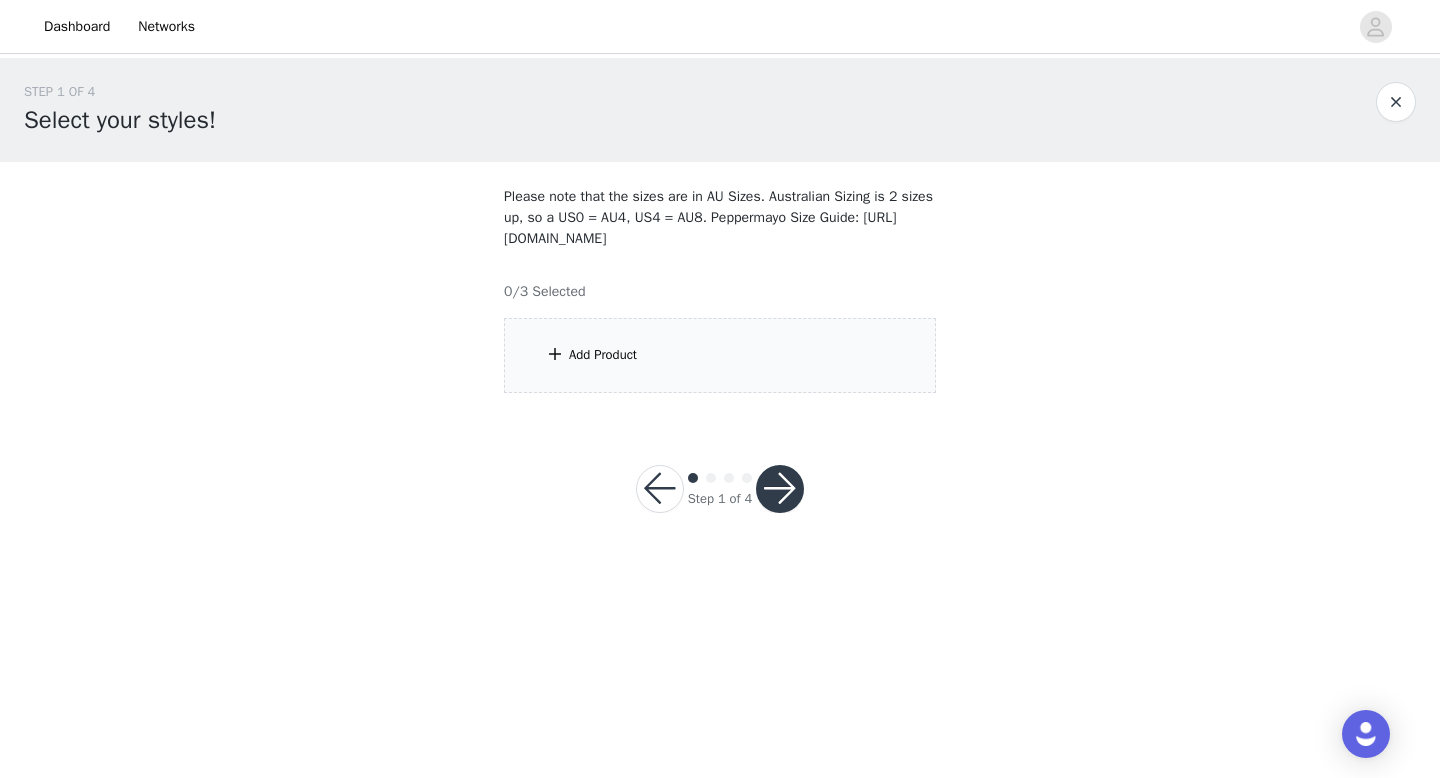 click on "Add Product" at bounding box center (720, 355) 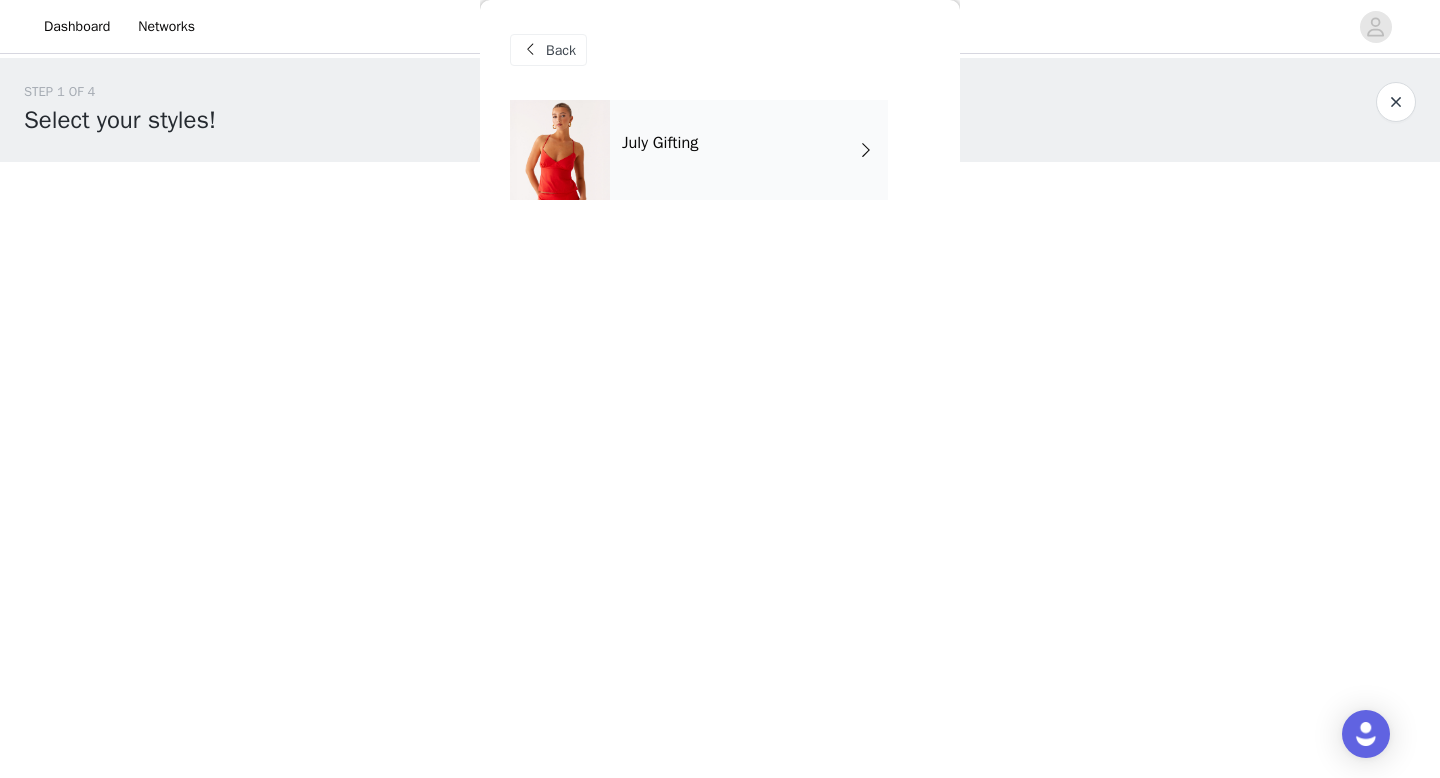 click on "July Gifting" at bounding box center (749, 150) 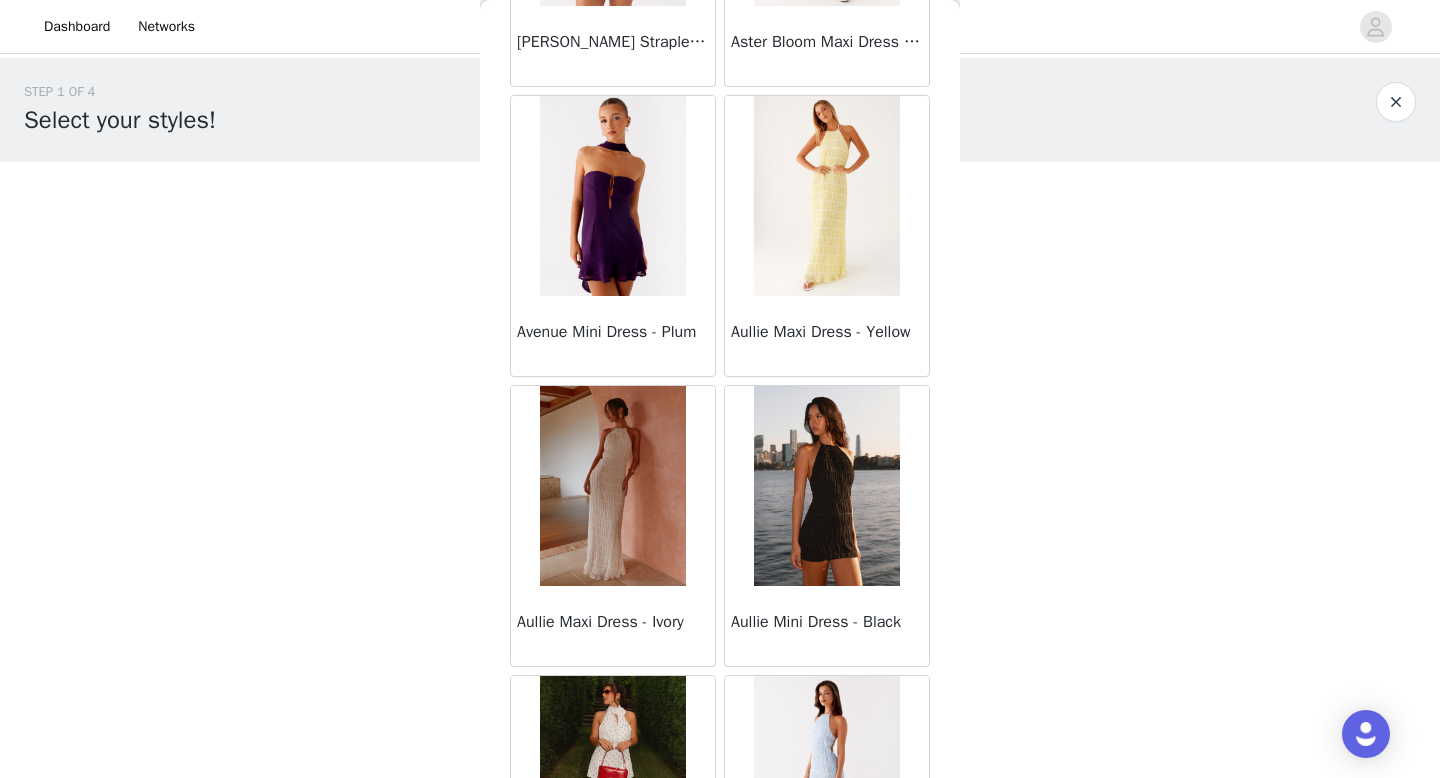 scroll, scrollTop: 342, scrollLeft: 0, axis: vertical 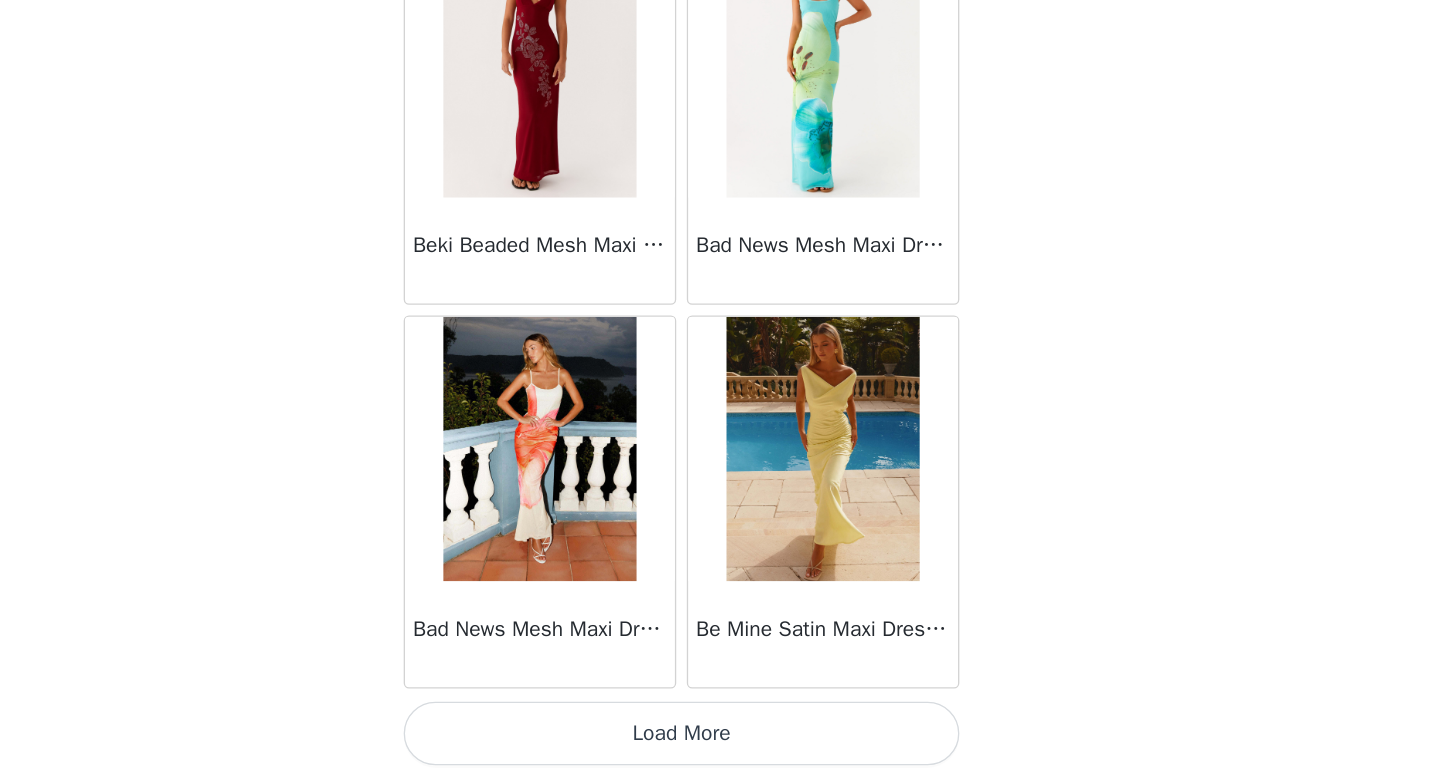 click on "Load More" at bounding box center (720, 744) 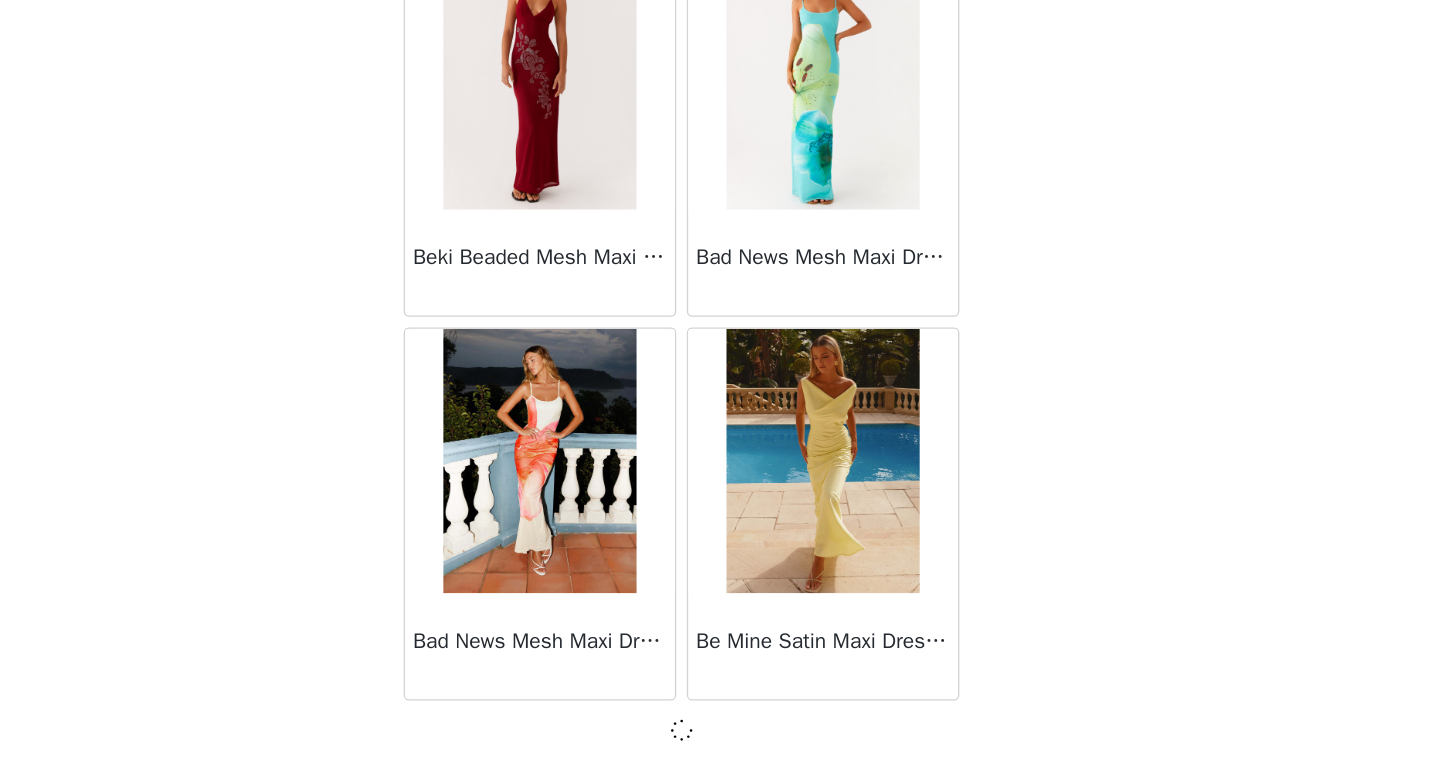 scroll, scrollTop: 2273, scrollLeft: 0, axis: vertical 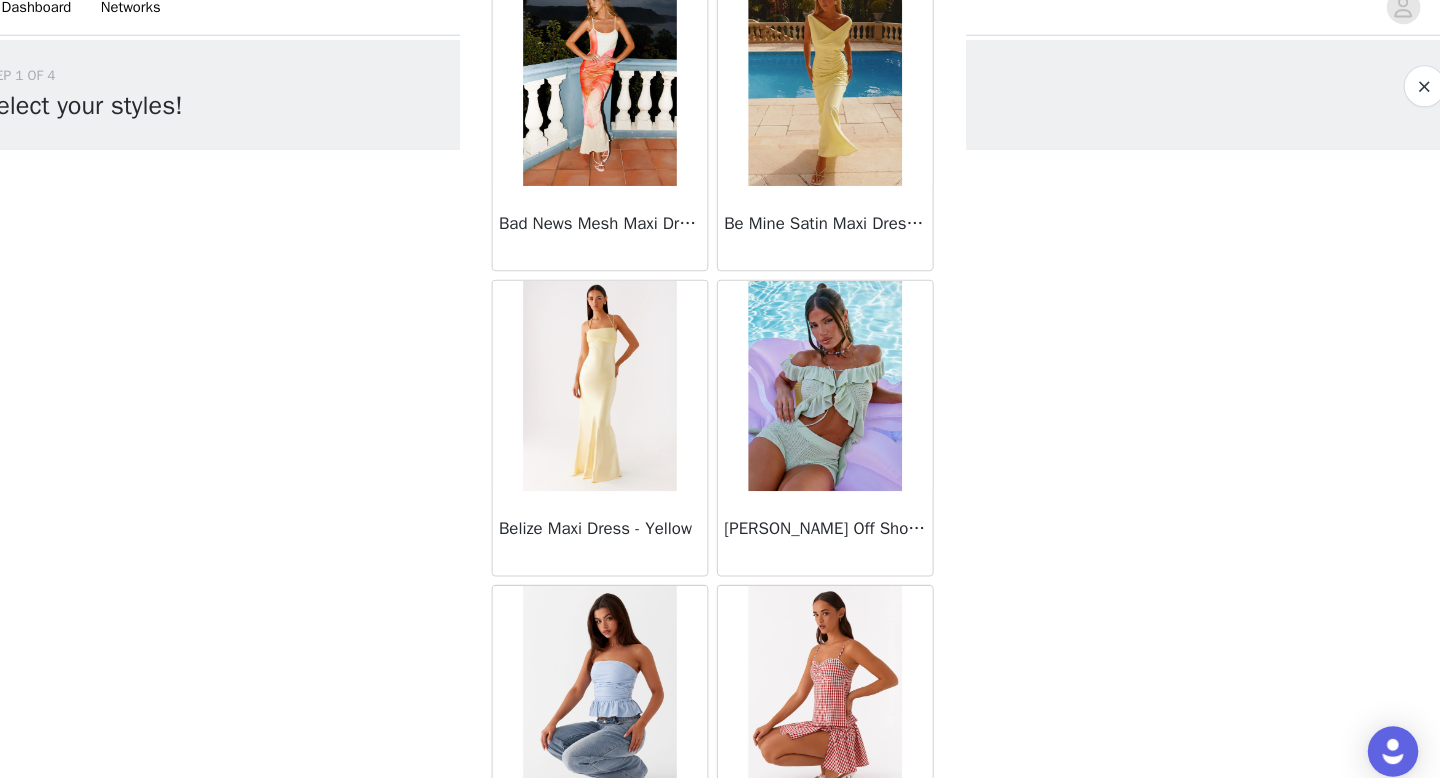 click on "[PERSON_NAME] Off Shoulder Knit Top - Mint" at bounding box center [827, 523] 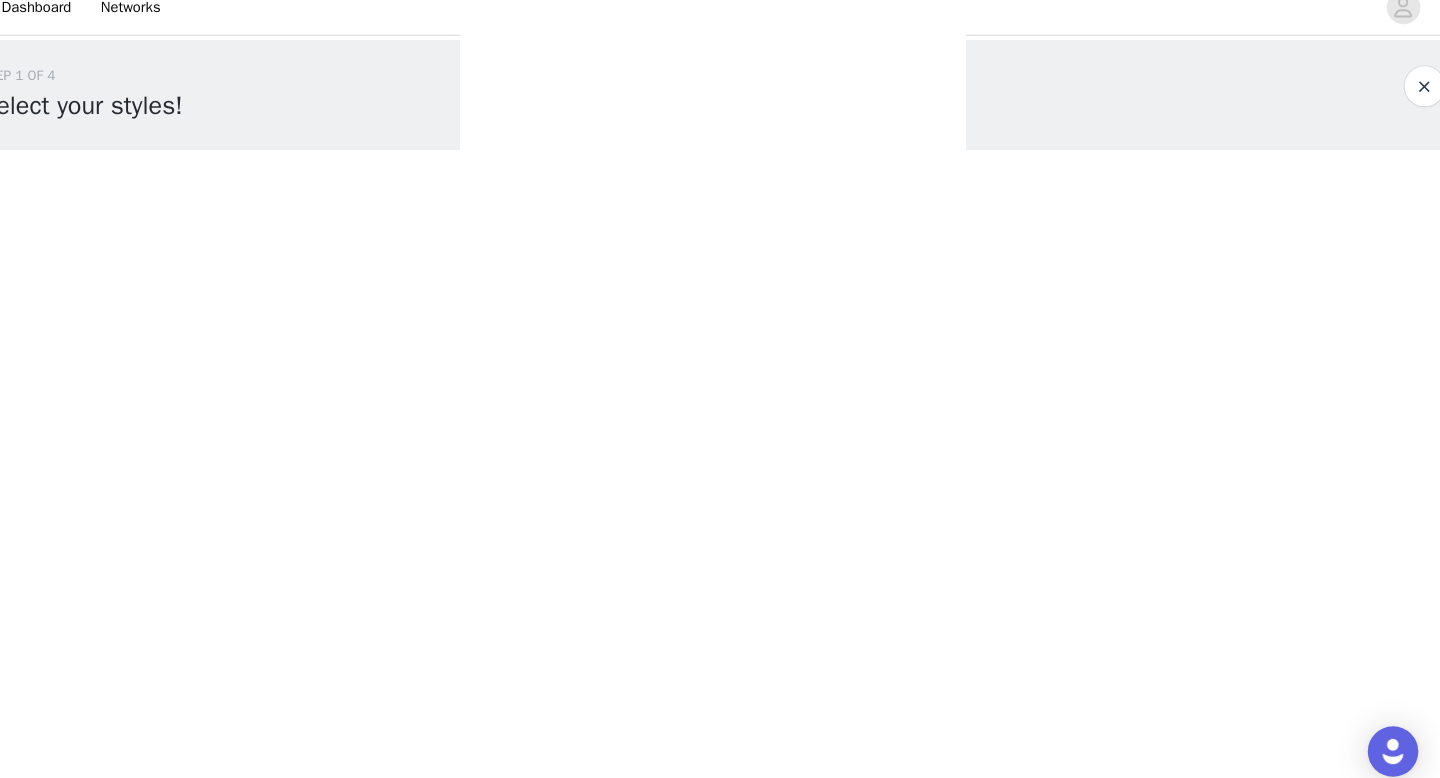 scroll, scrollTop: 0, scrollLeft: 0, axis: both 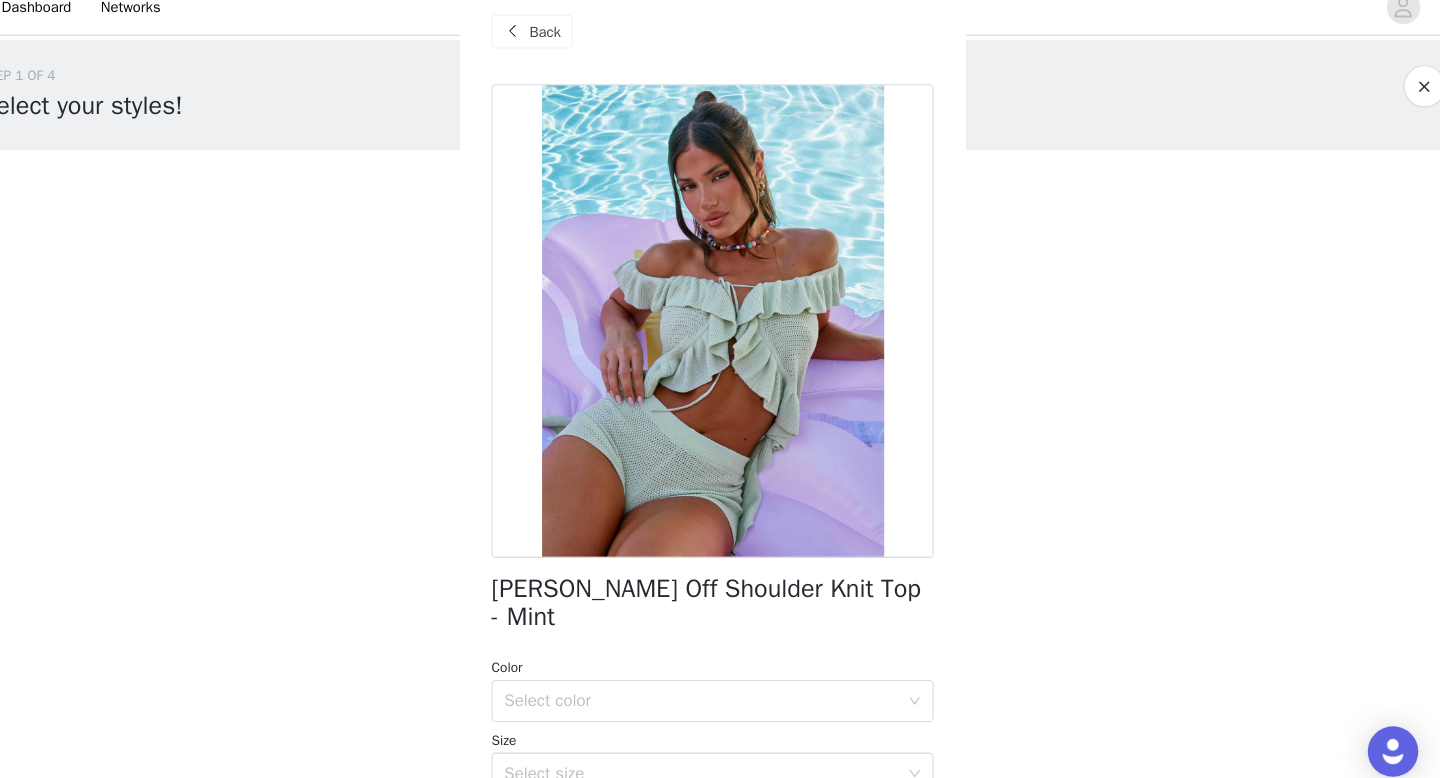 click on "Back" at bounding box center [561, 50] 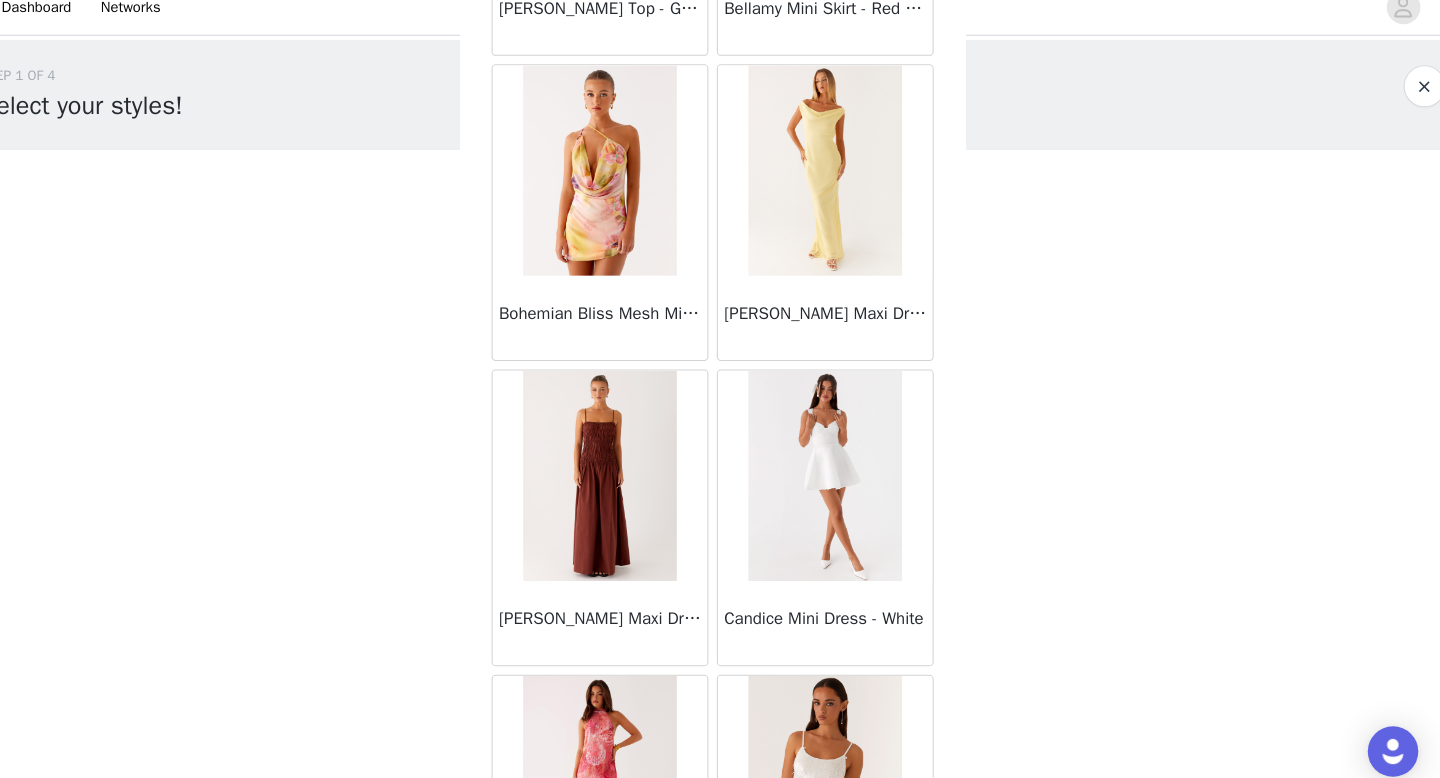 scroll, scrollTop: 5182, scrollLeft: 0, axis: vertical 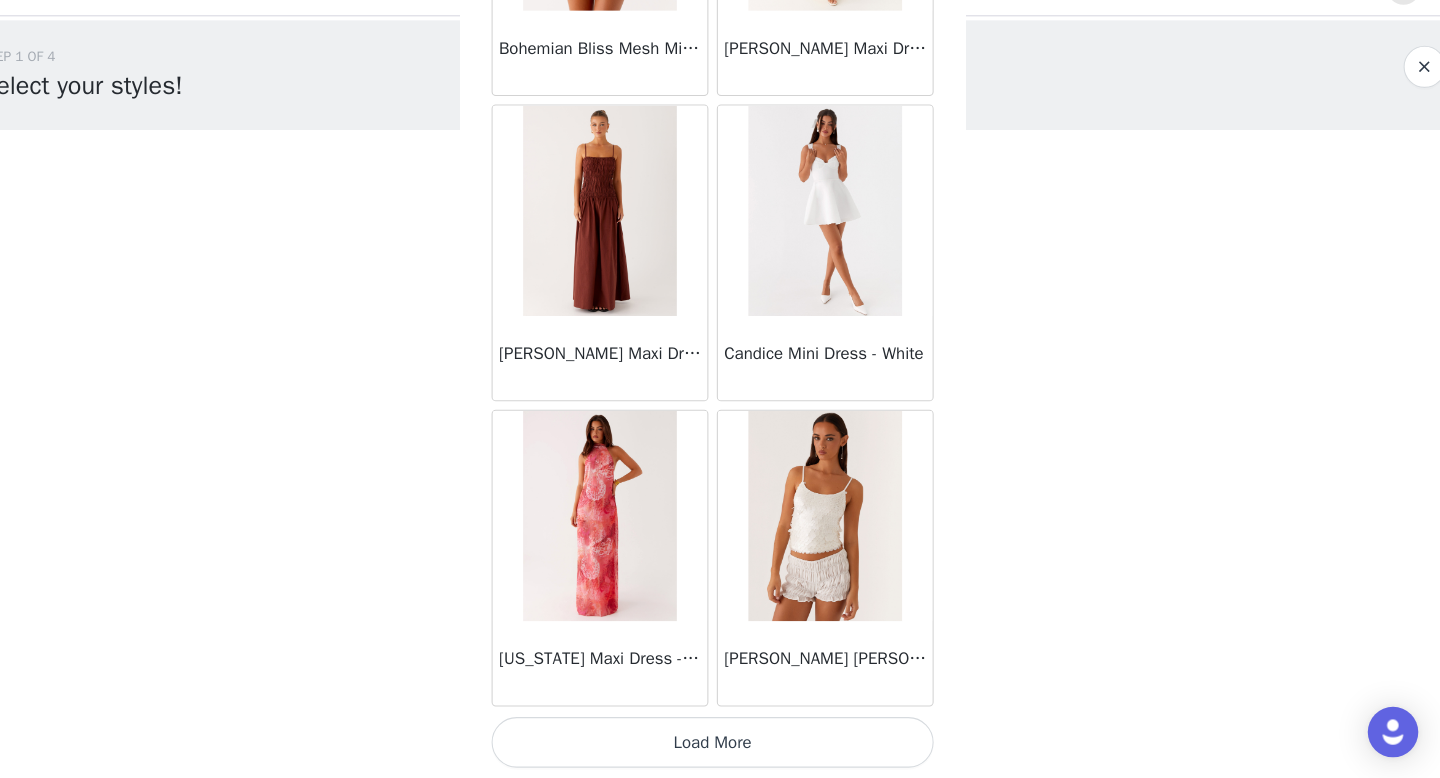 click on "Load More" at bounding box center (720, 744) 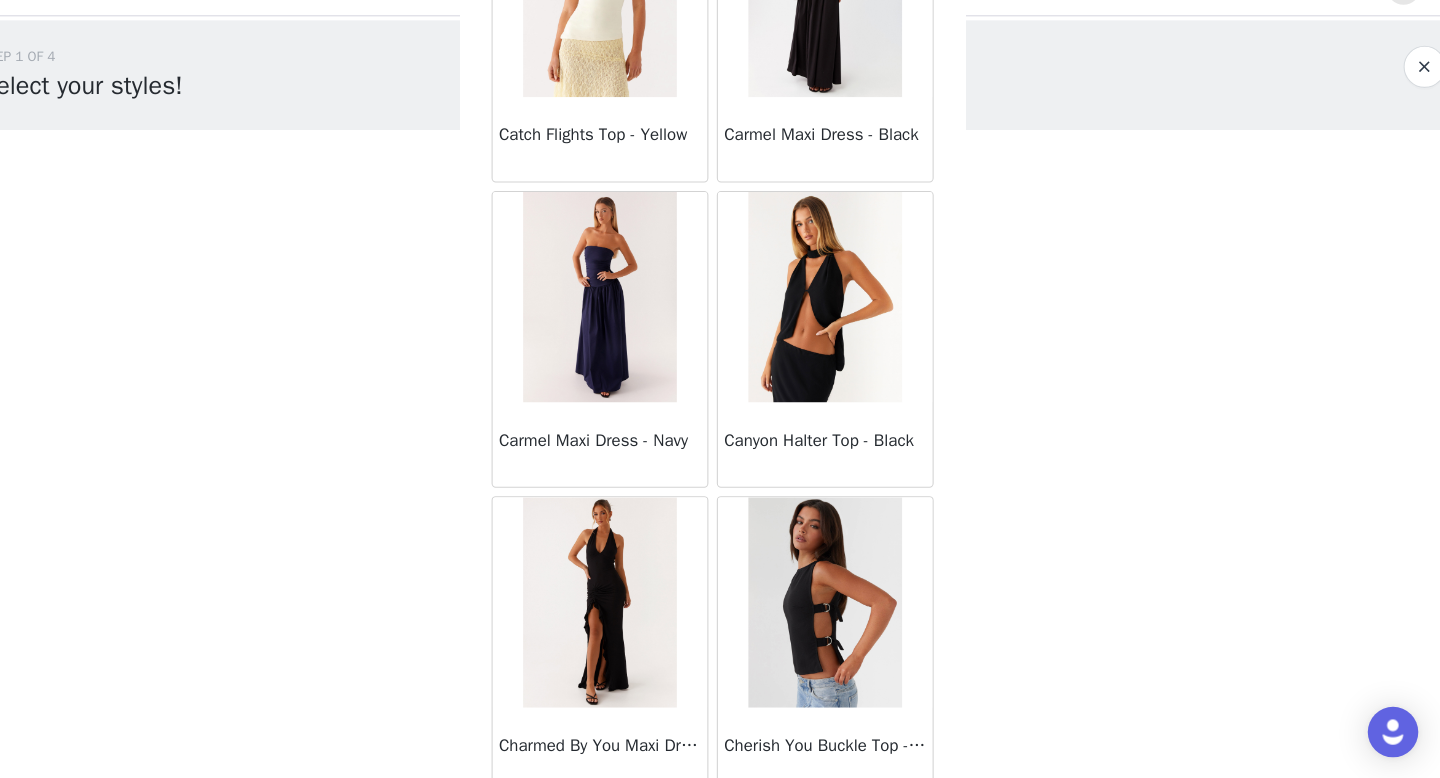 scroll, scrollTop: 8082, scrollLeft: 0, axis: vertical 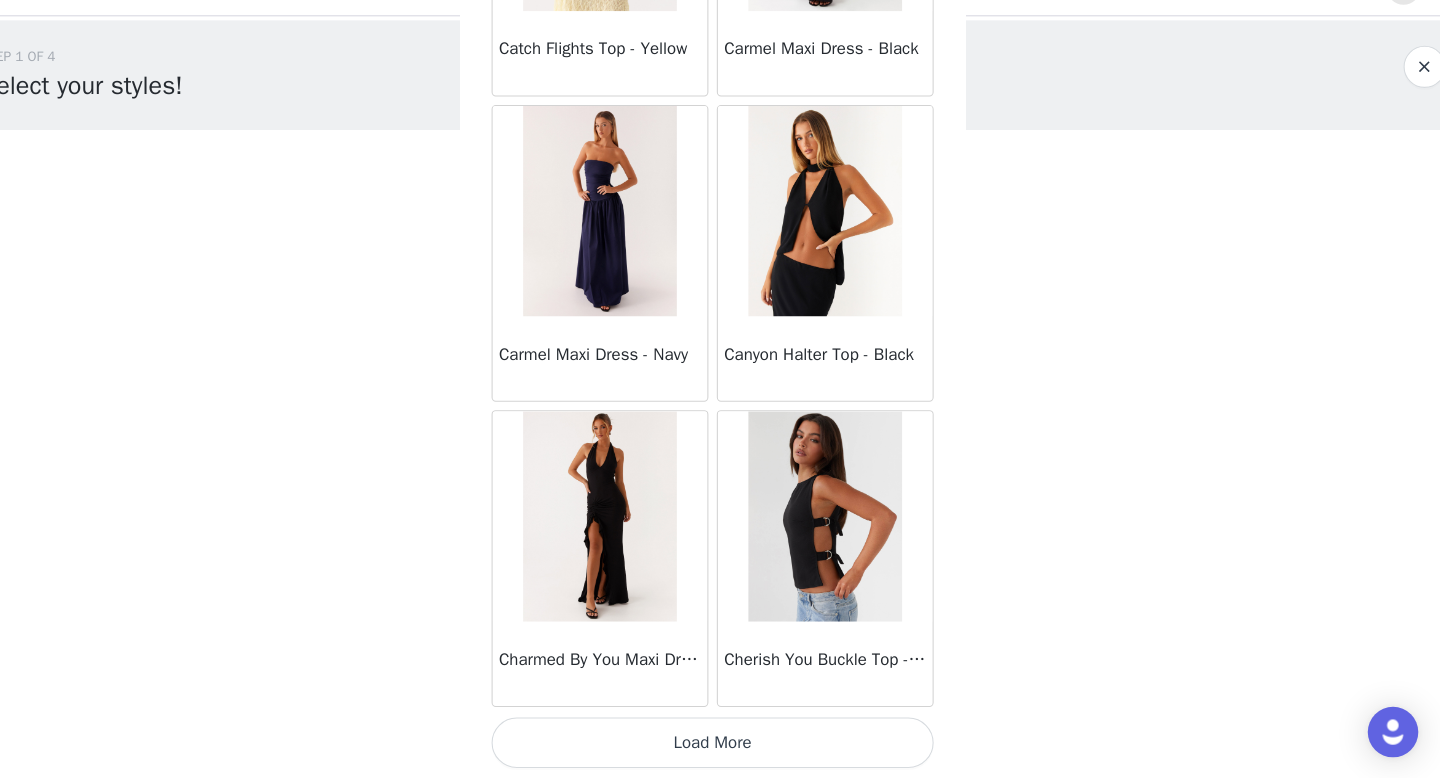 click on "Load More" at bounding box center [720, 744] 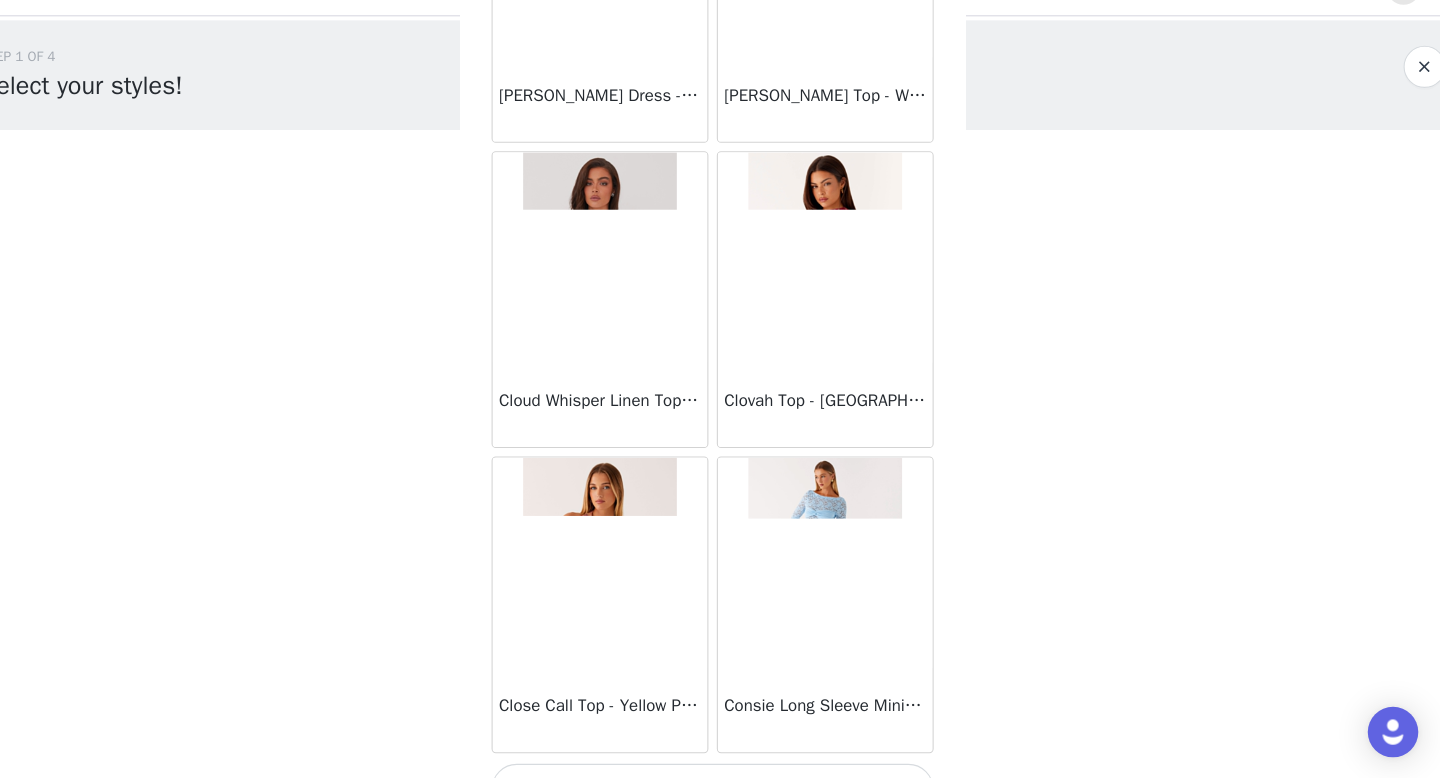scroll, scrollTop: 10982, scrollLeft: 0, axis: vertical 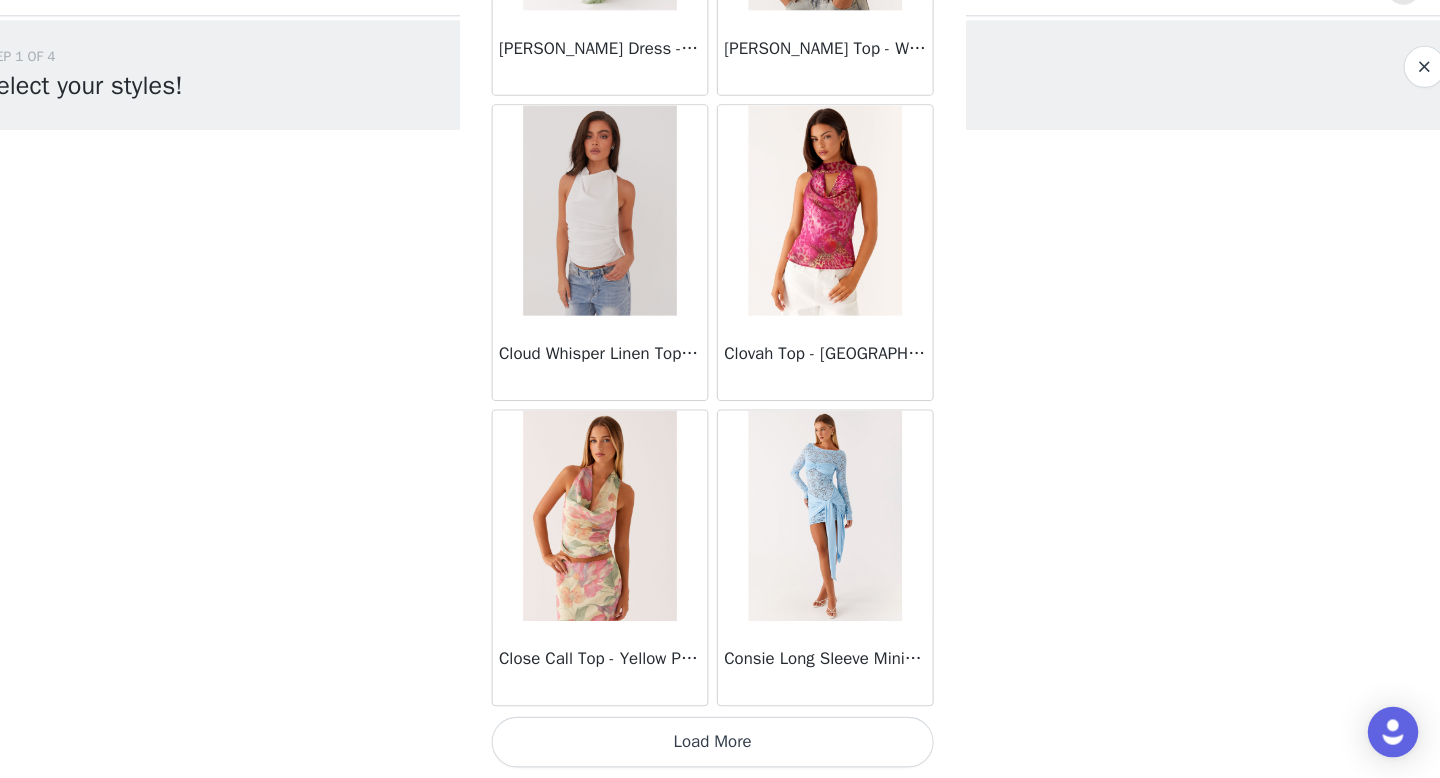 click on "Load More" at bounding box center (720, 744) 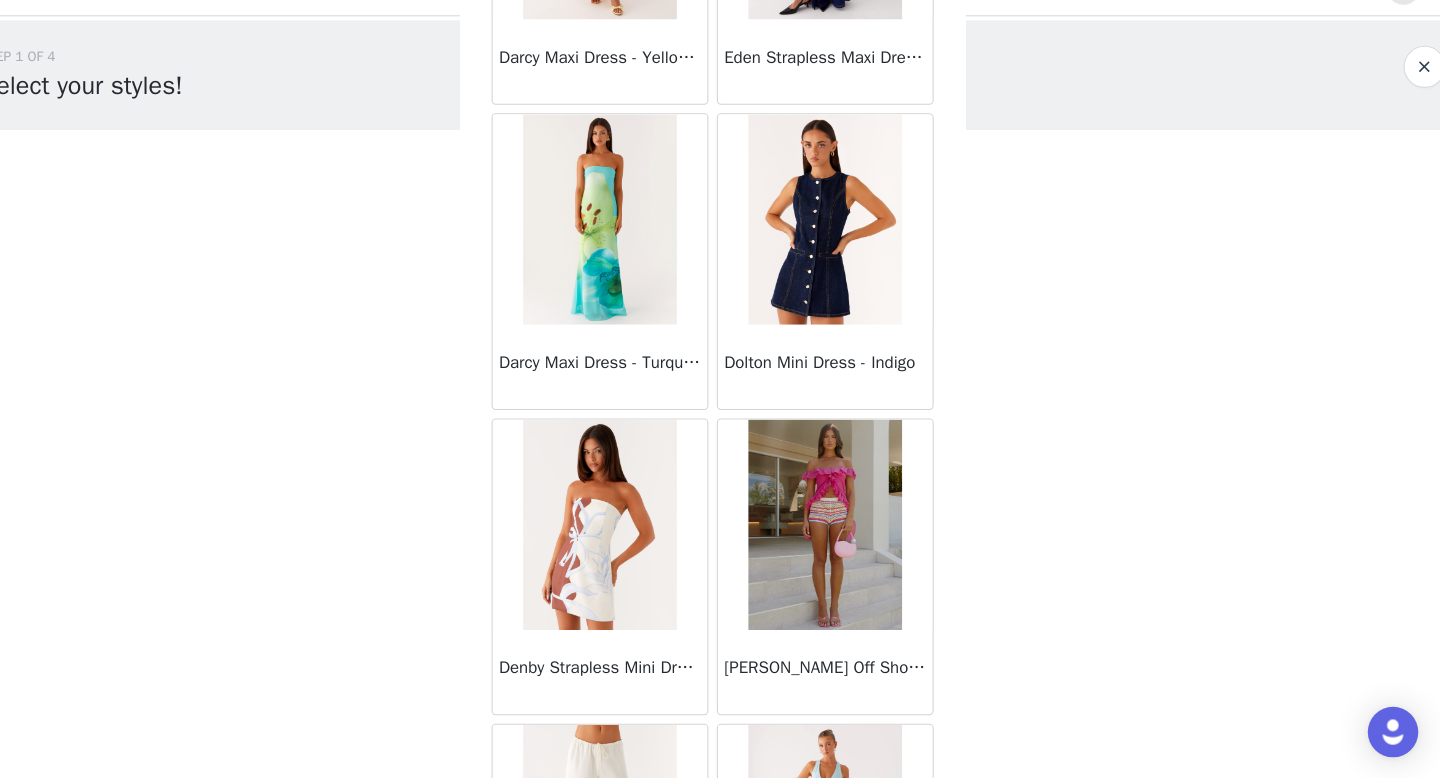 scroll, scrollTop: 13290, scrollLeft: 0, axis: vertical 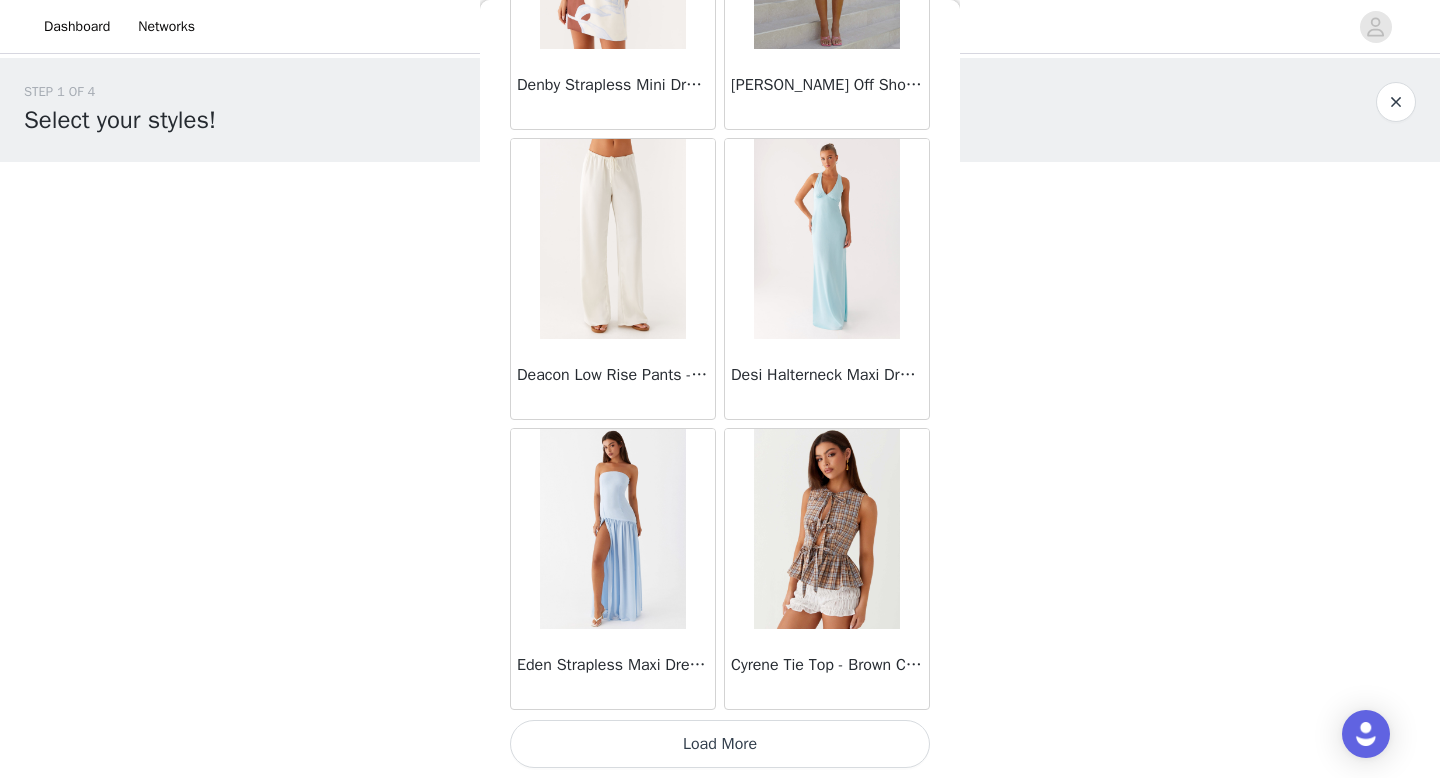 click on "Load More" at bounding box center [720, 744] 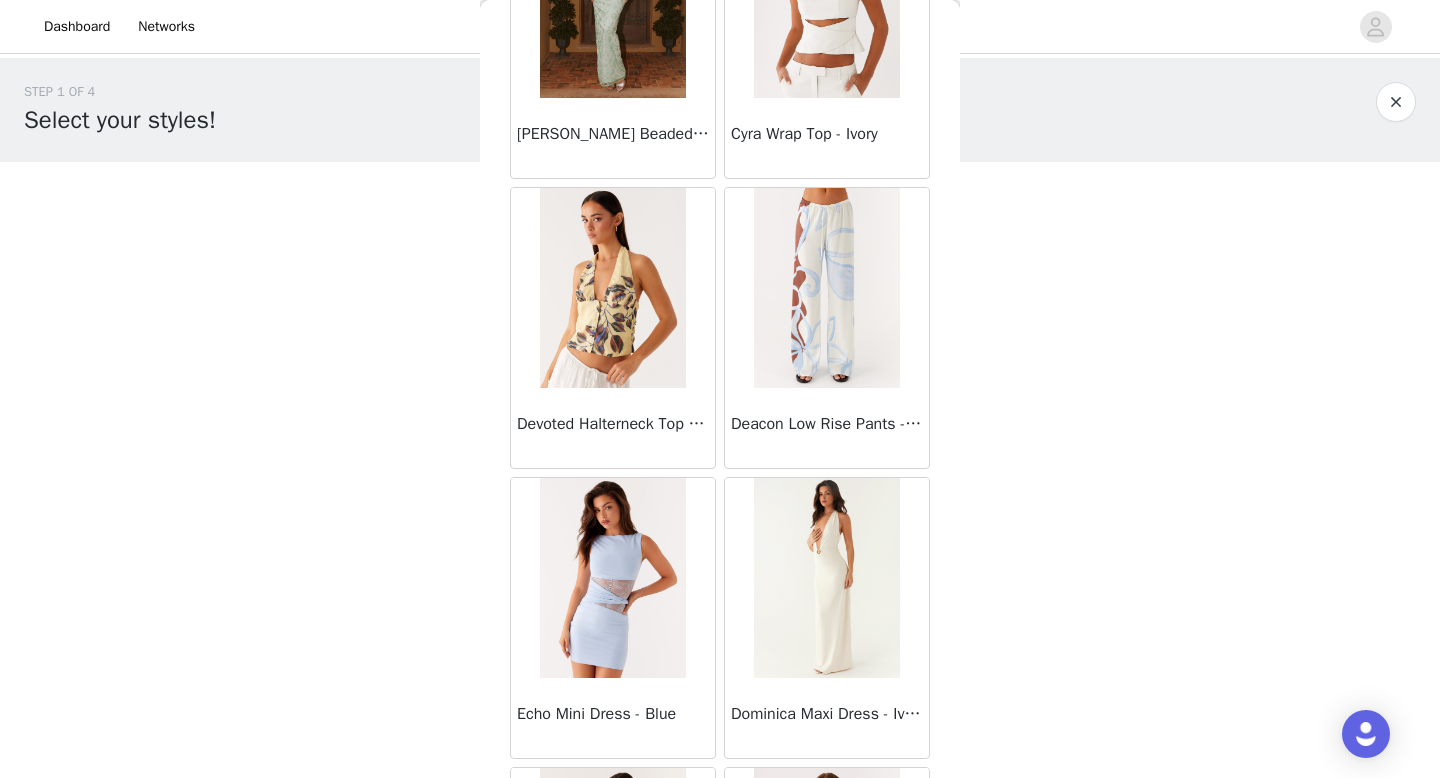 scroll, scrollTop: 16782, scrollLeft: 0, axis: vertical 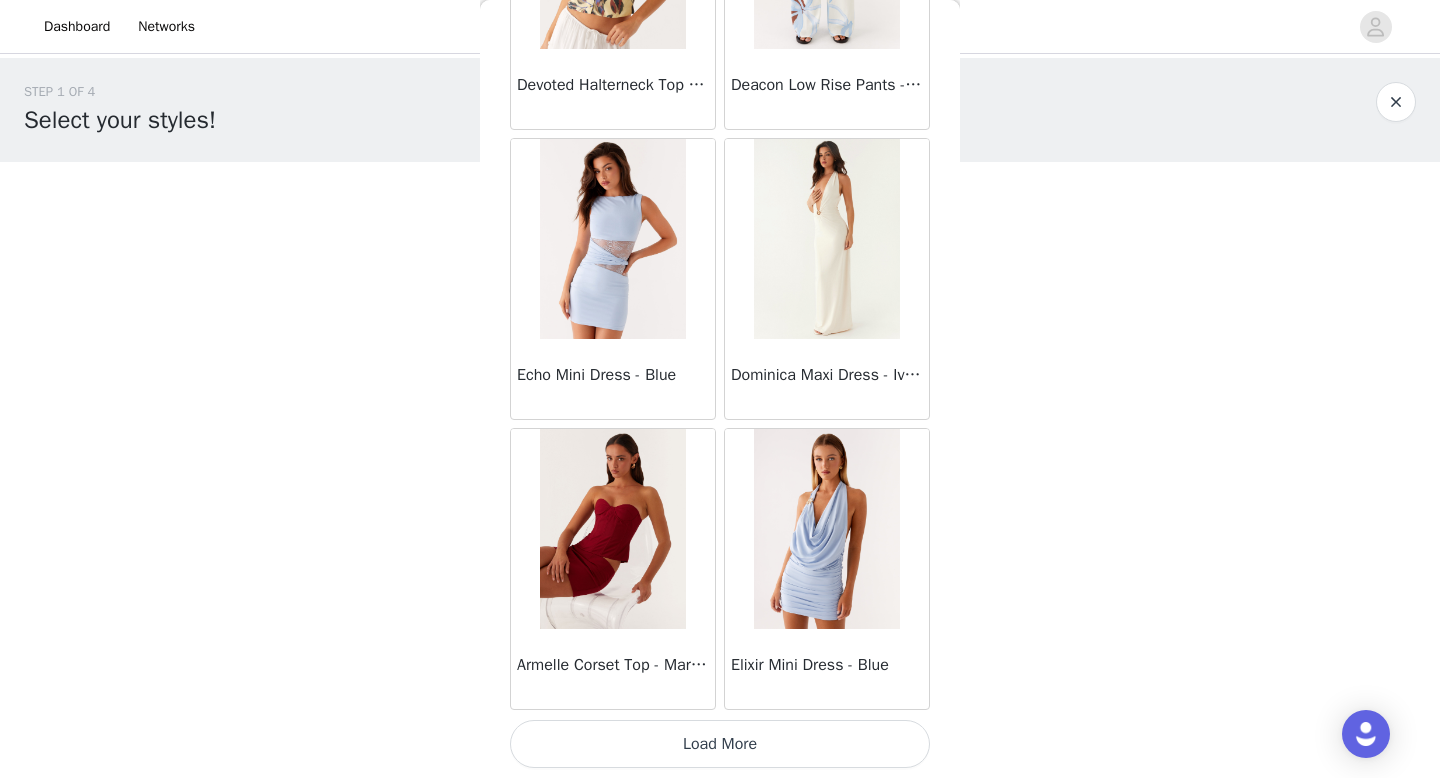 click on "Load More" at bounding box center [720, 744] 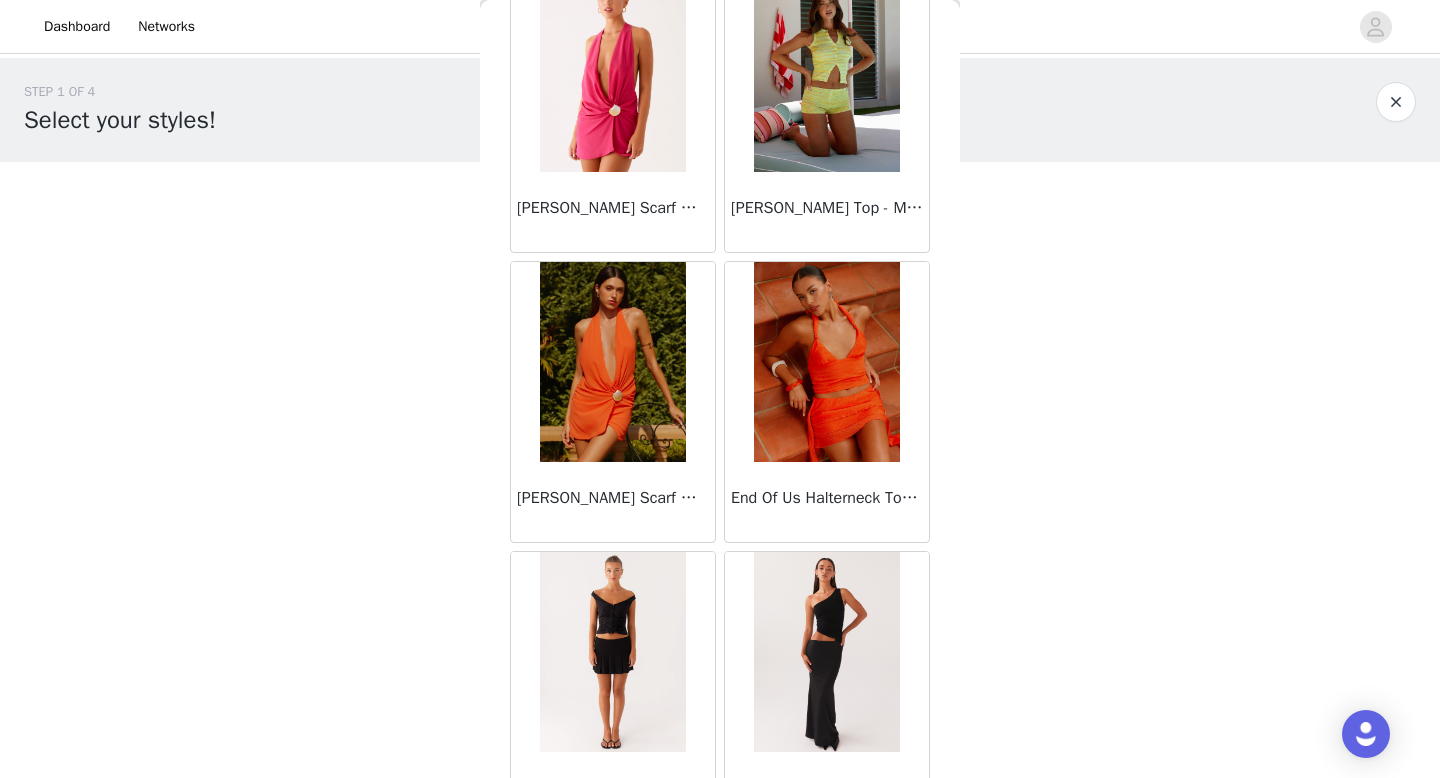 scroll, scrollTop: 19682, scrollLeft: 0, axis: vertical 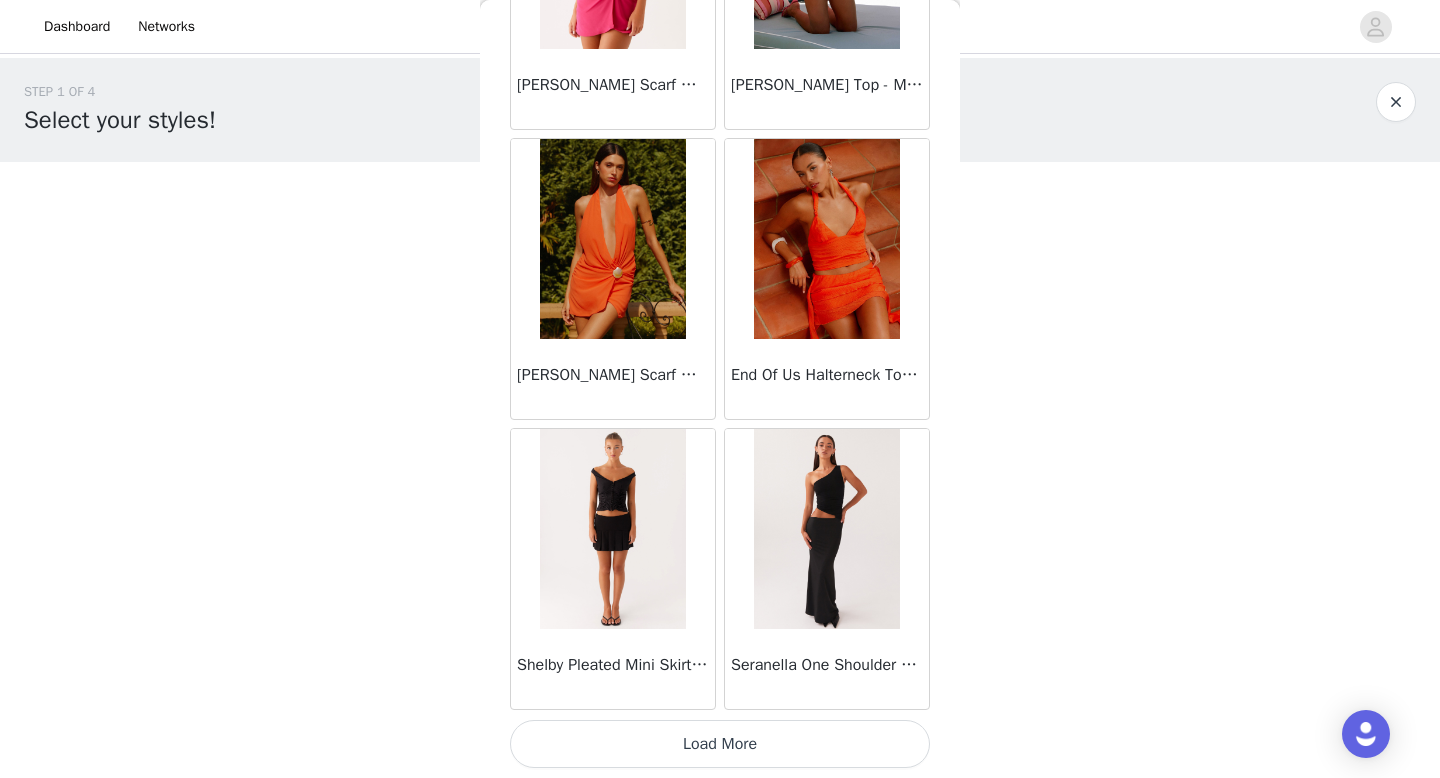 click on "Load More" at bounding box center [720, 744] 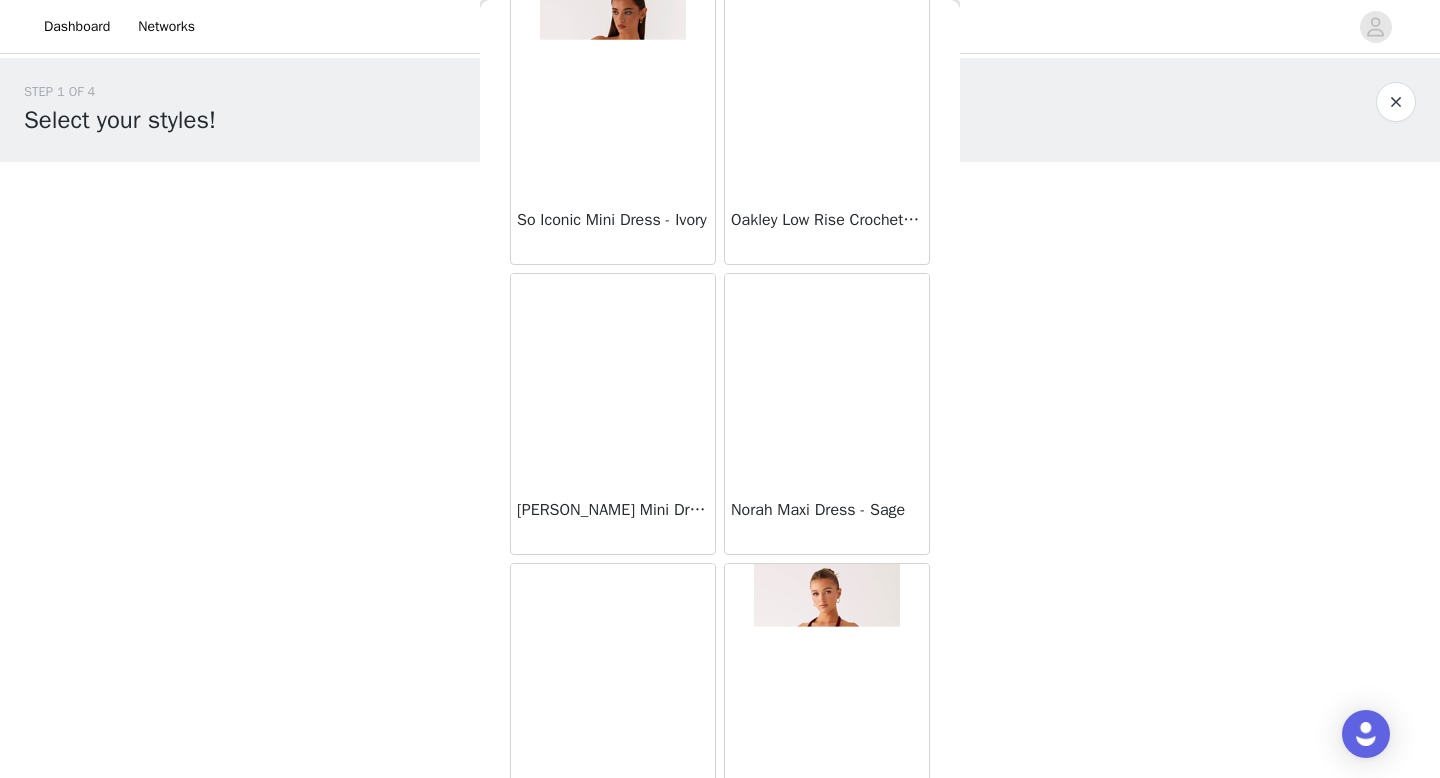 scroll, scrollTop: 22582, scrollLeft: 0, axis: vertical 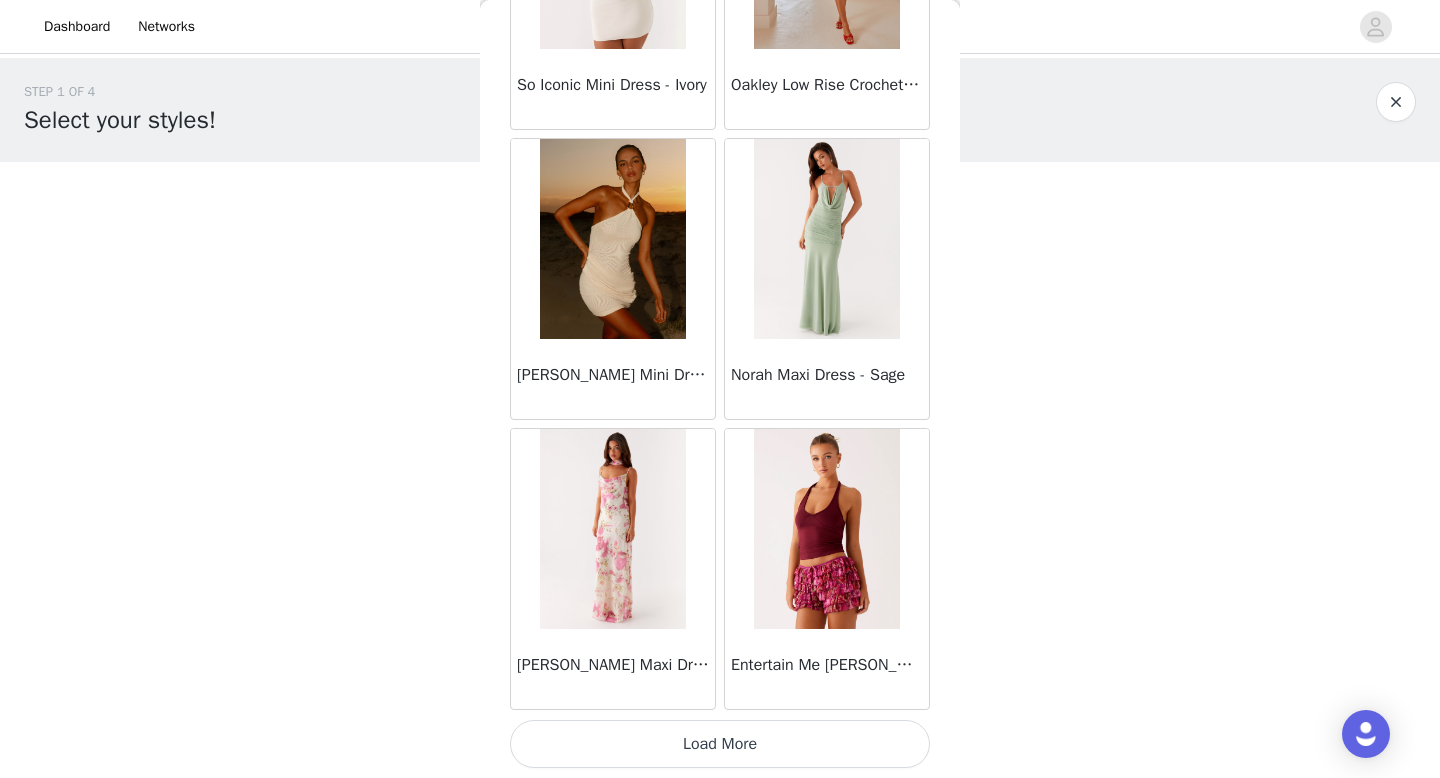 click on "Load More" at bounding box center (720, 744) 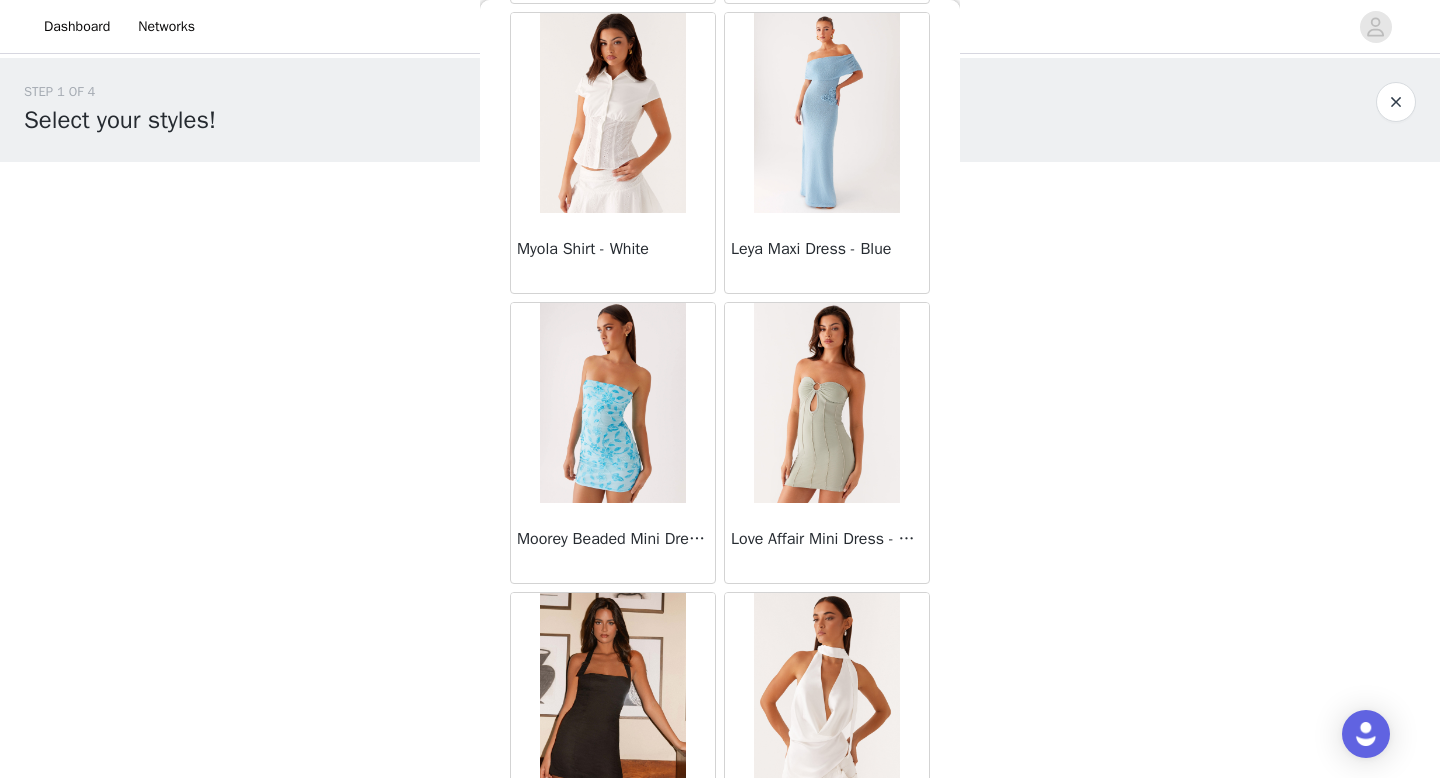 scroll, scrollTop: 25482, scrollLeft: 0, axis: vertical 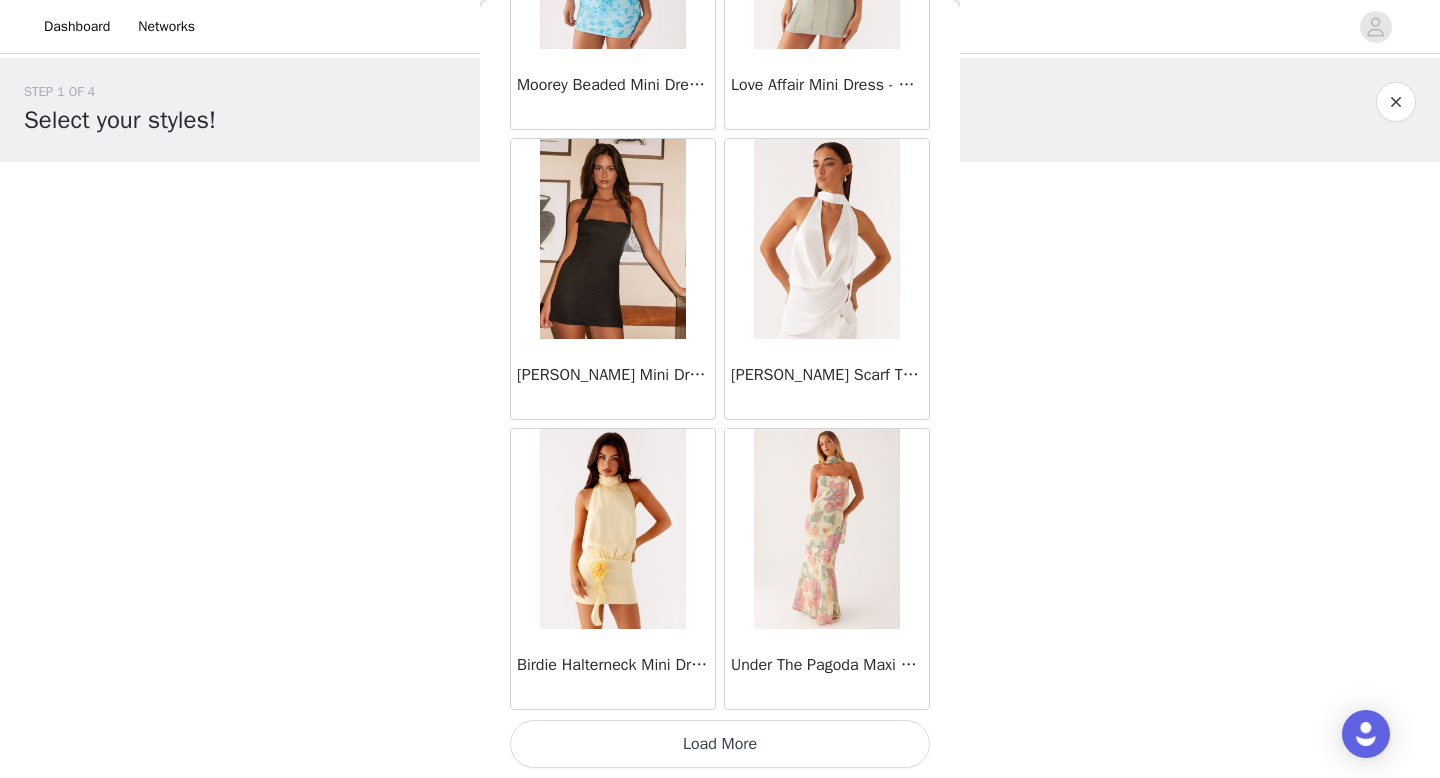 click on "Load More" at bounding box center [720, 744] 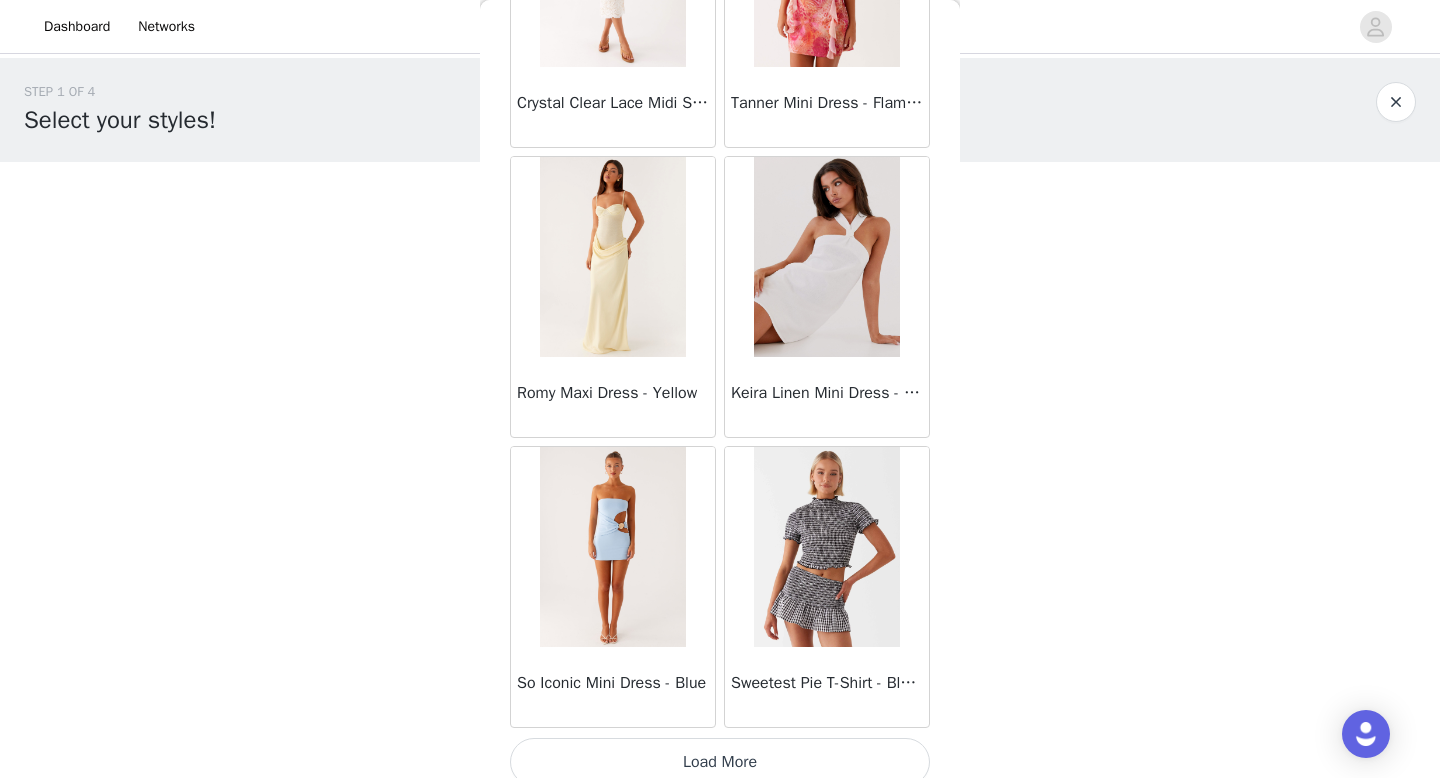 scroll, scrollTop: 28382, scrollLeft: 0, axis: vertical 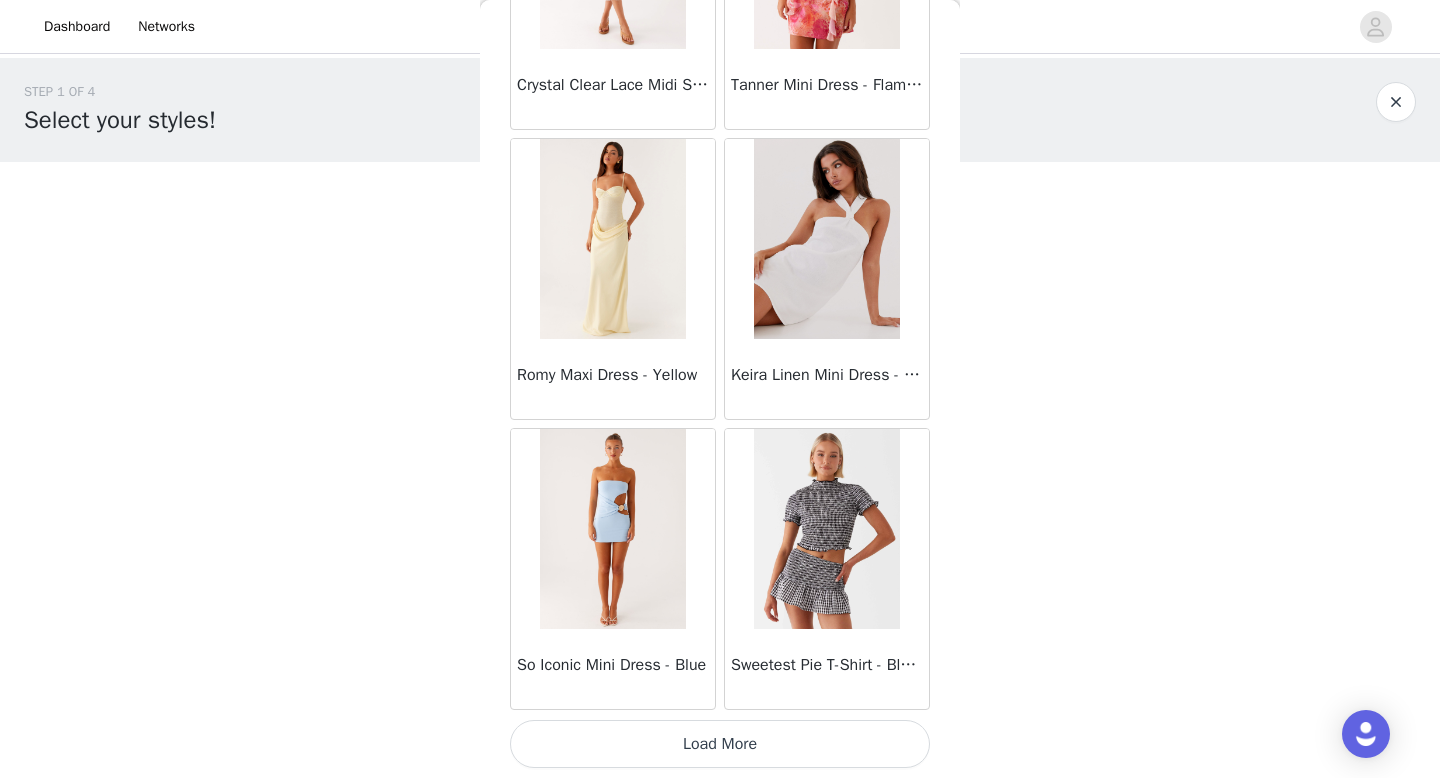 click on "Load More" at bounding box center (720, 744) 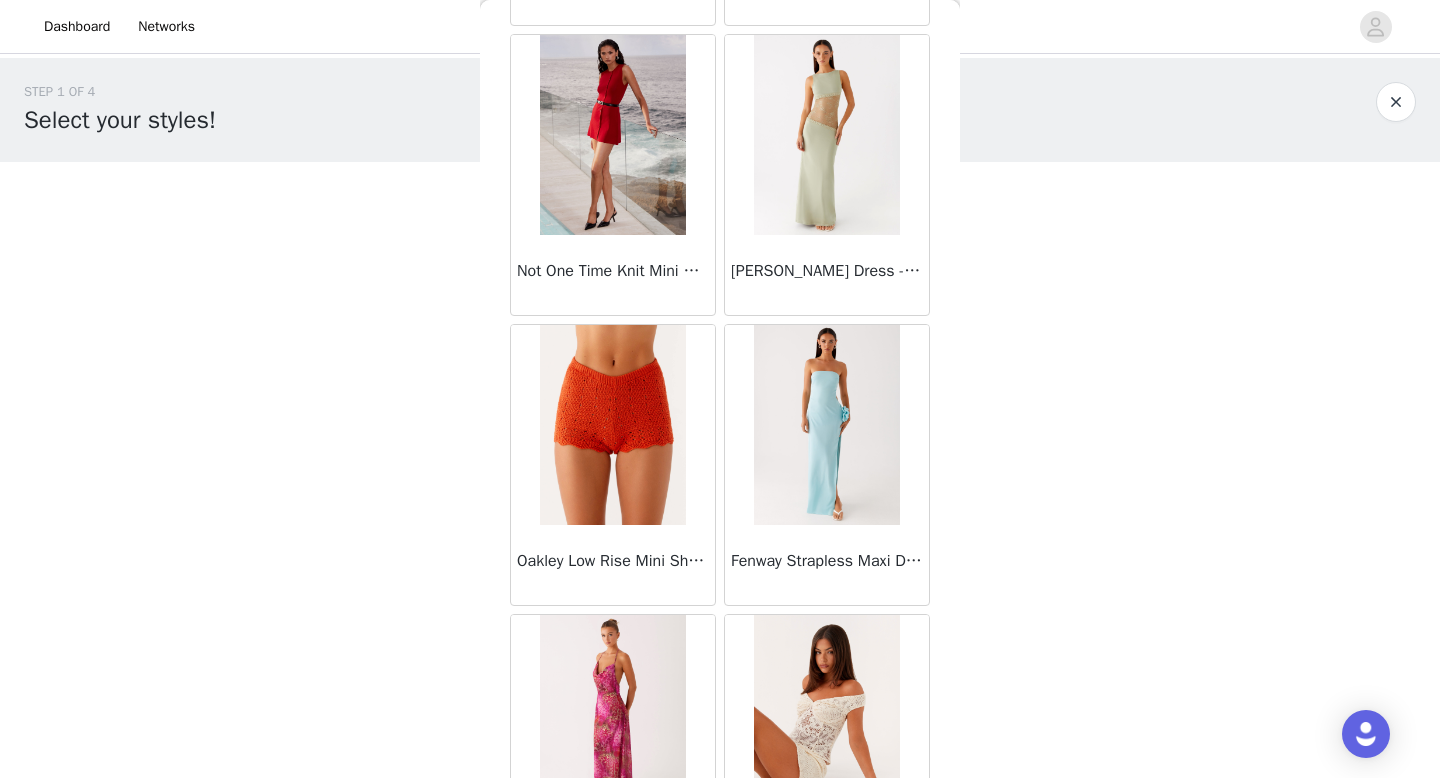 scroll, scrollTop: 31282, scrollLeft: 0, axis: vertical 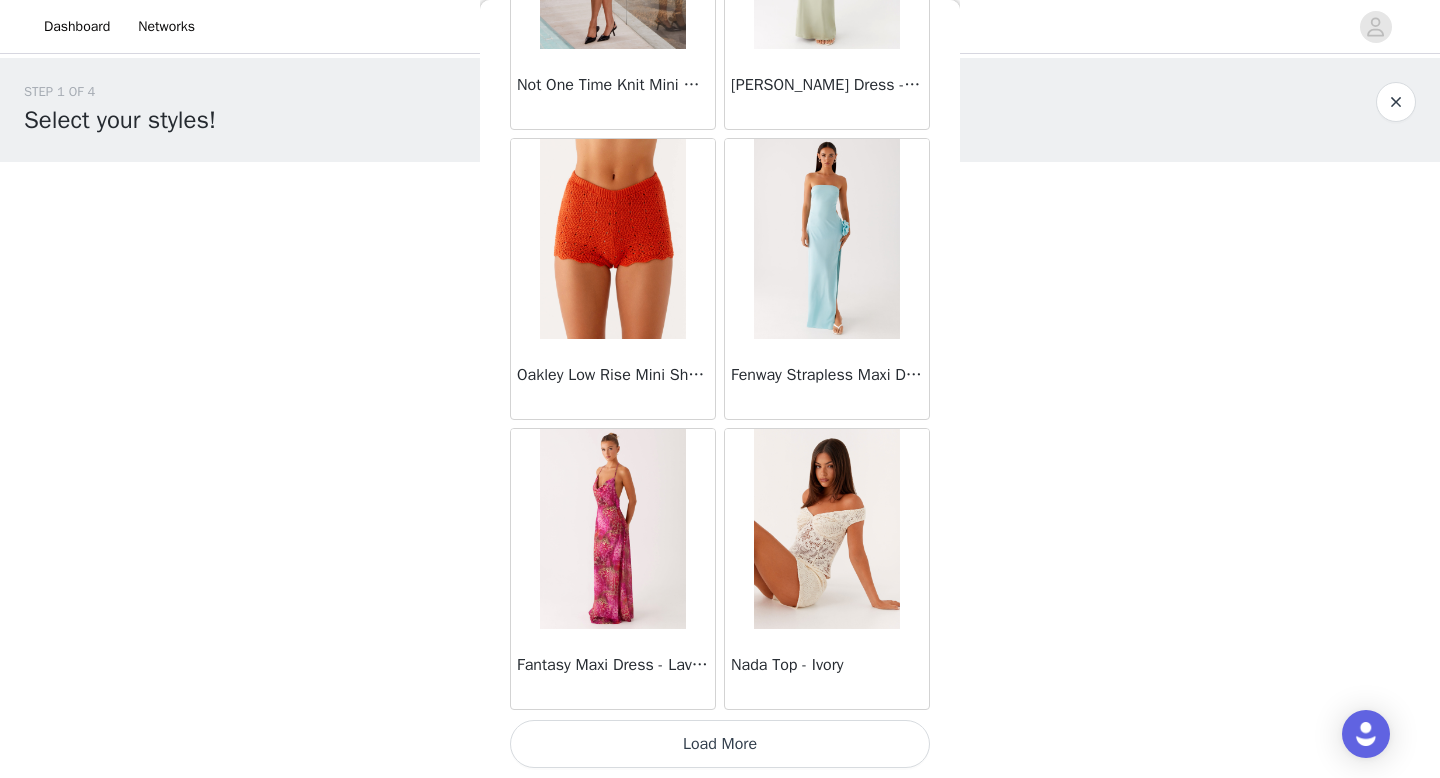 click on "Load More" at bounding box center [720, 744] 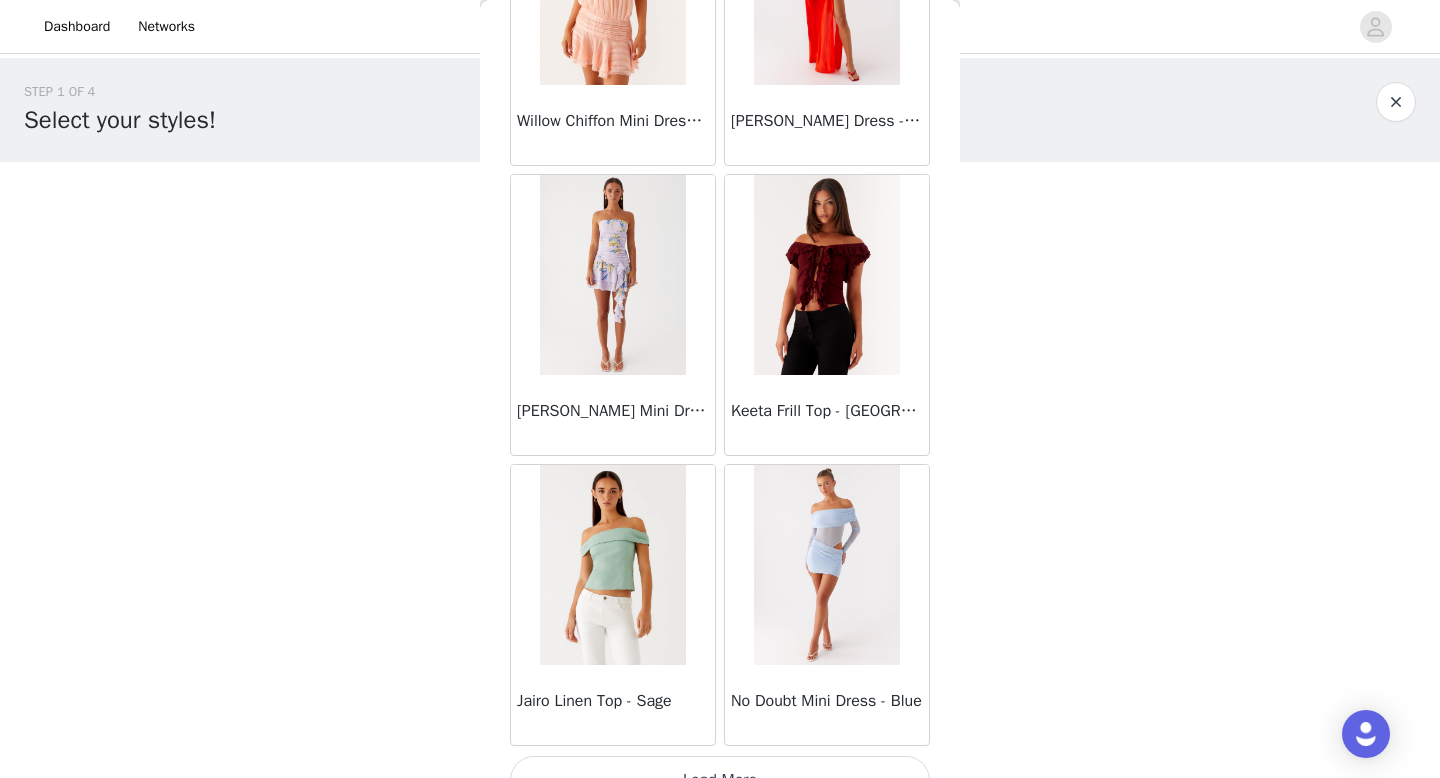 scroll, scrollTop: 34182, scrollLeft: 0, axis: vertical 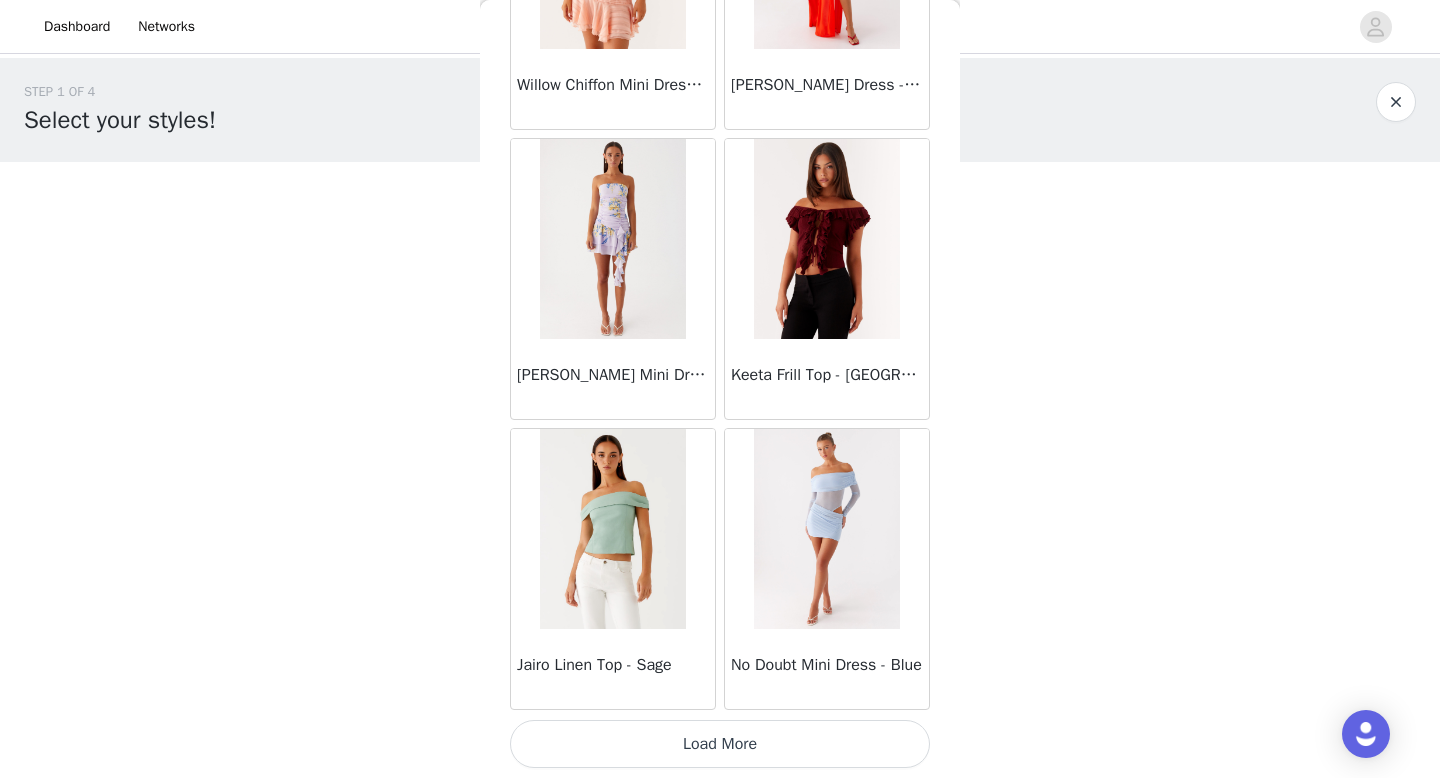 click on "Load More" at bounding box center [720, 744] 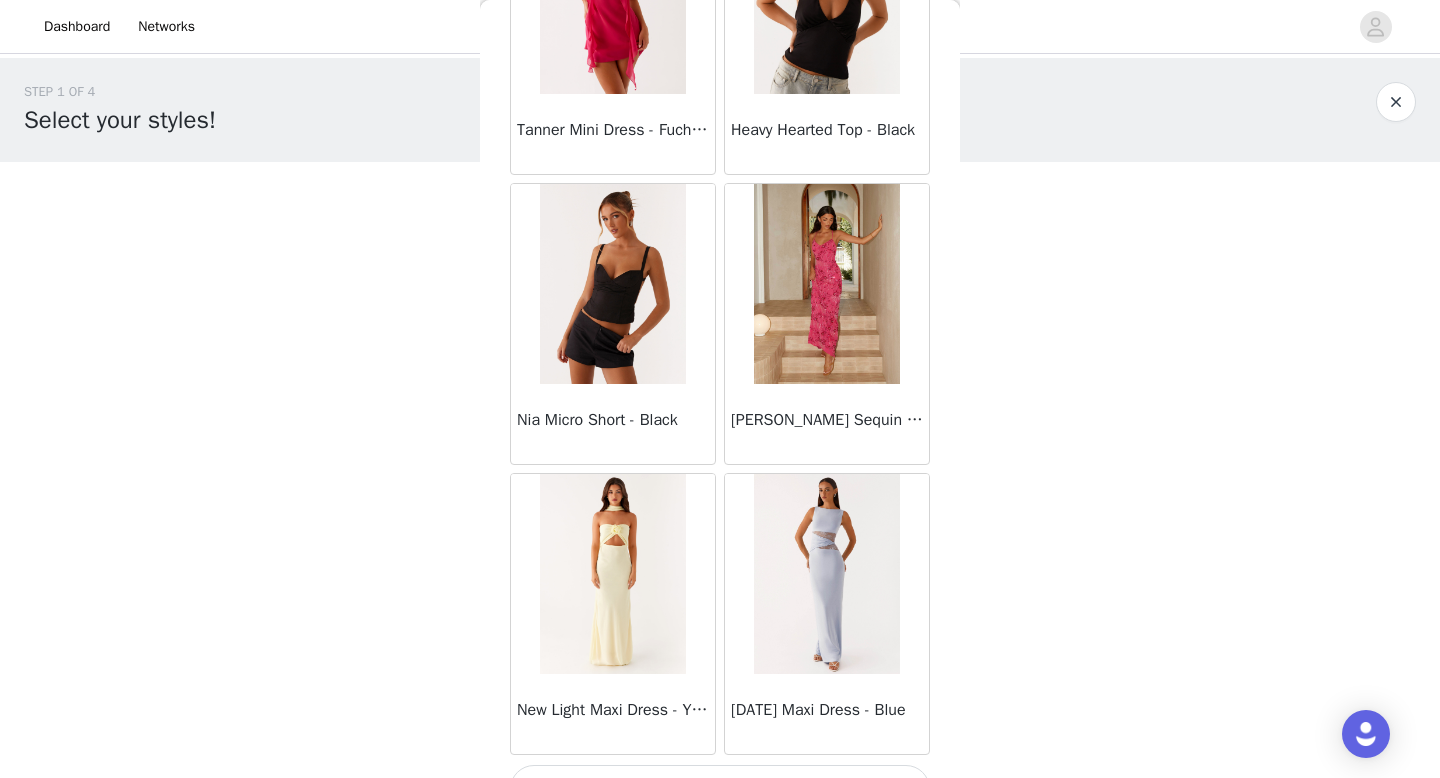 scroll, scrollTop: 37082, scrollLeft: 0, axis: vertical 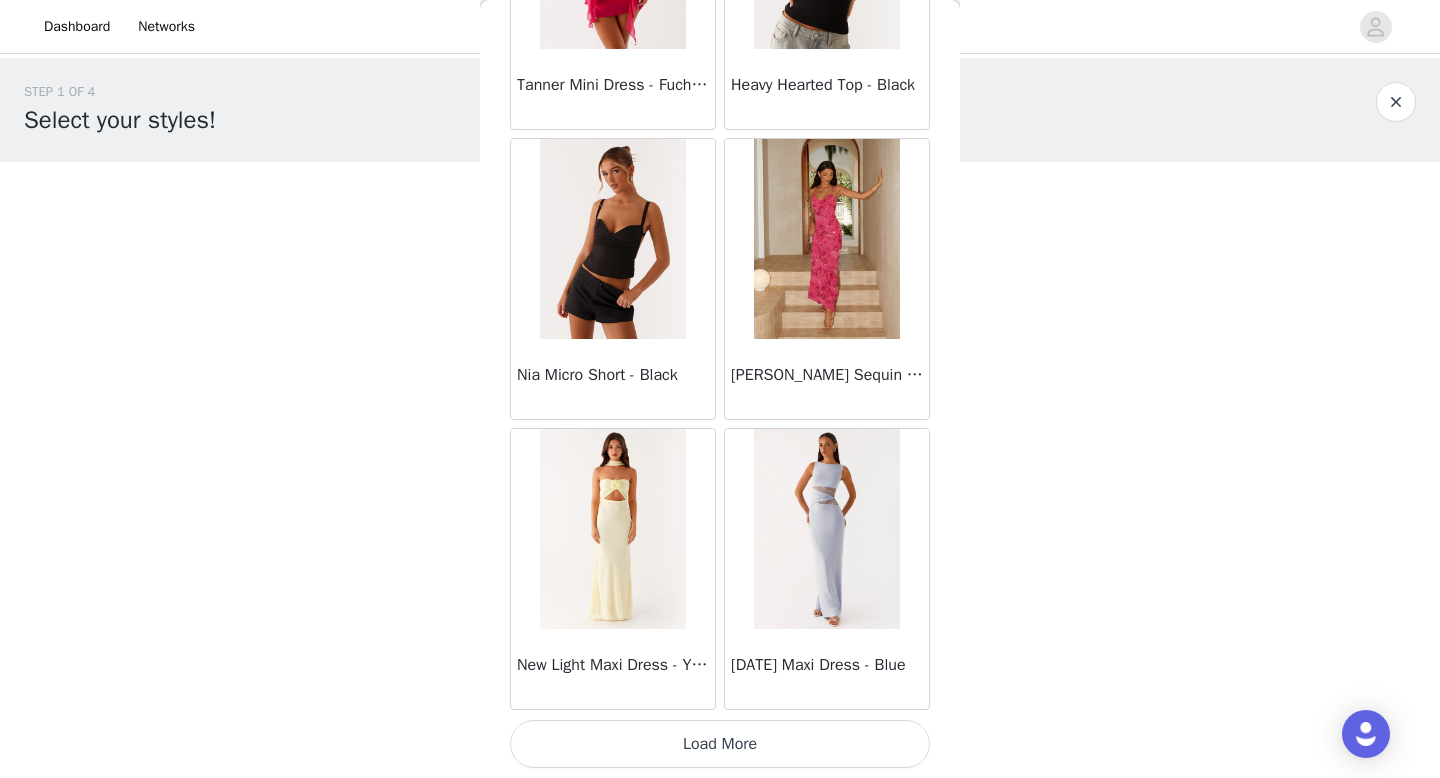 click on "Load More" at bounding box center (720, 744) 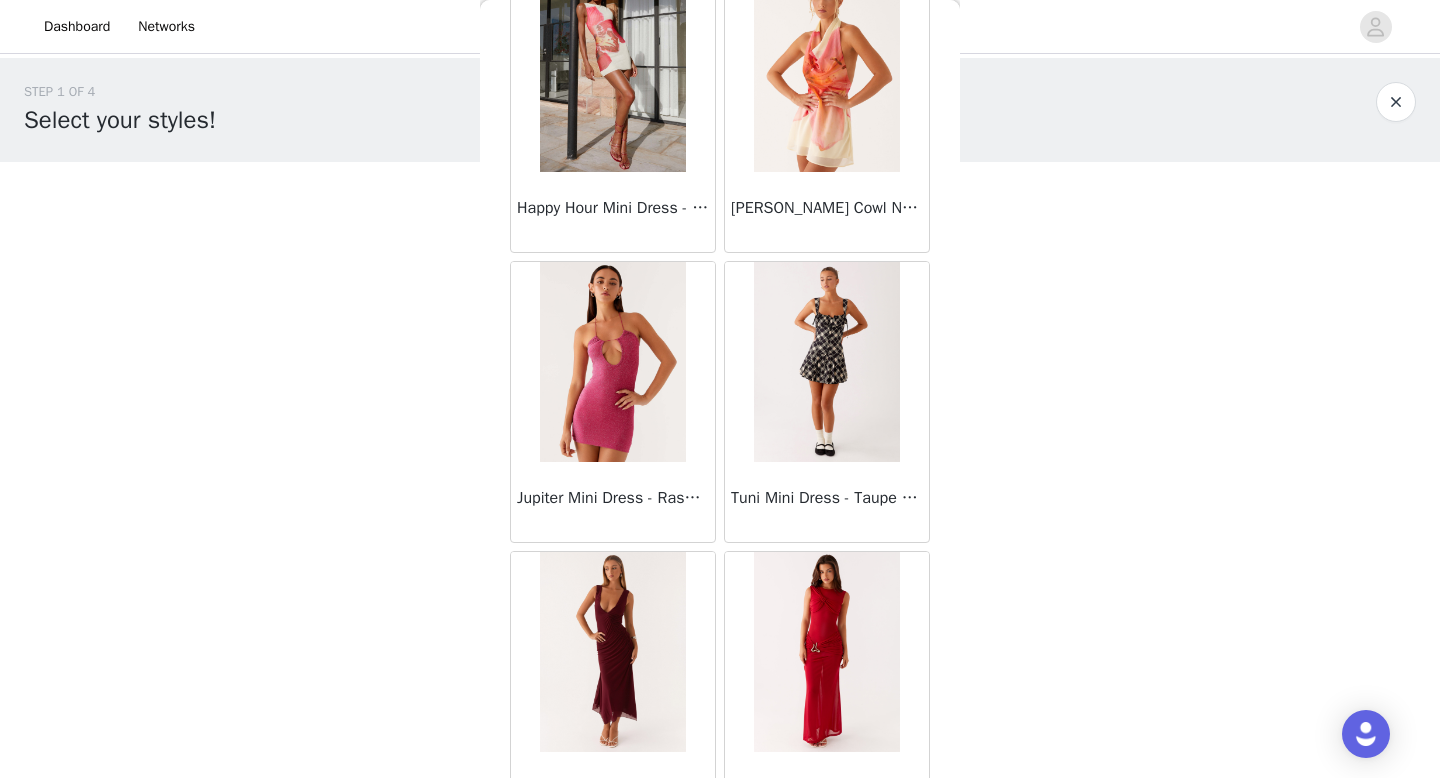 scroll, scrollTop: 39374, scrollLeft: 0, axis: vertical 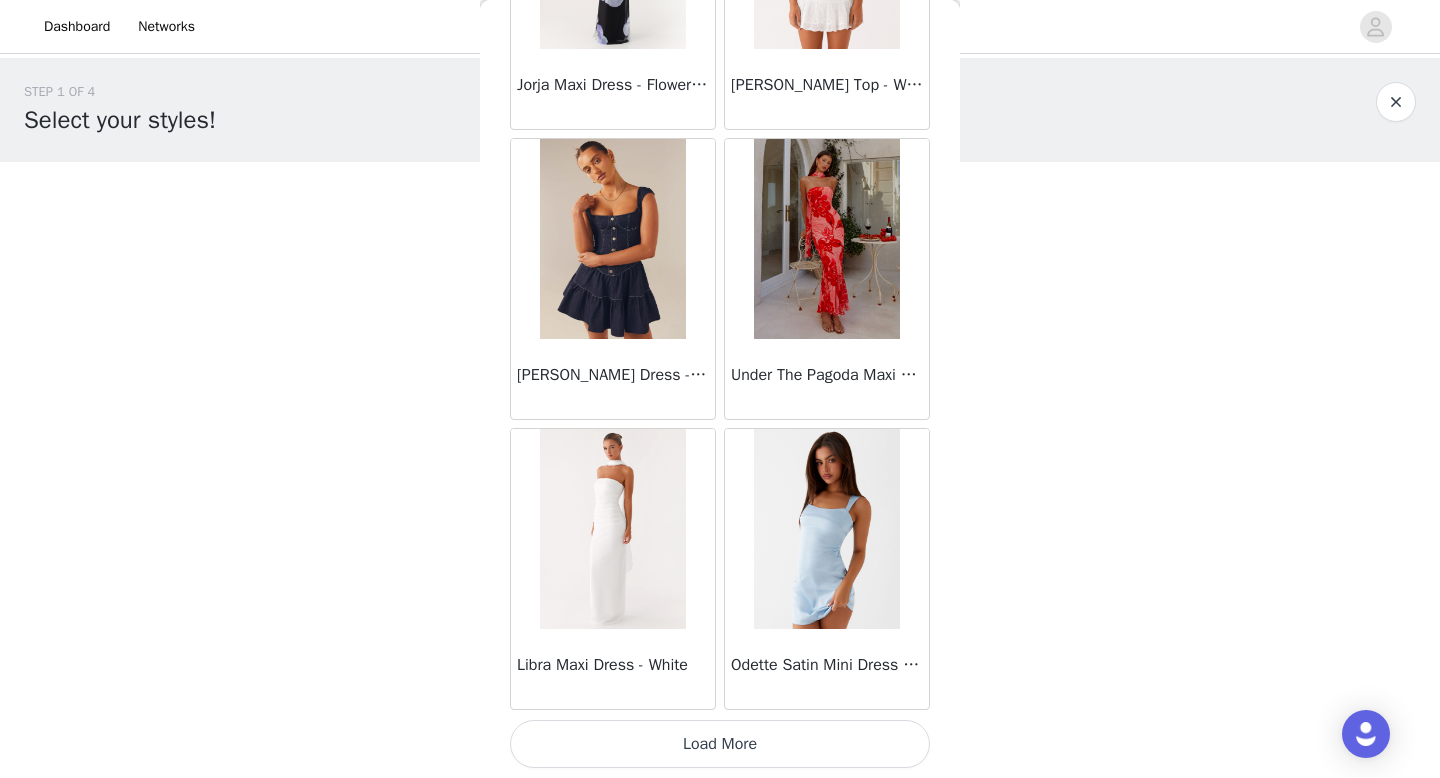 click on "Load More" at bounding box center [720, 744] 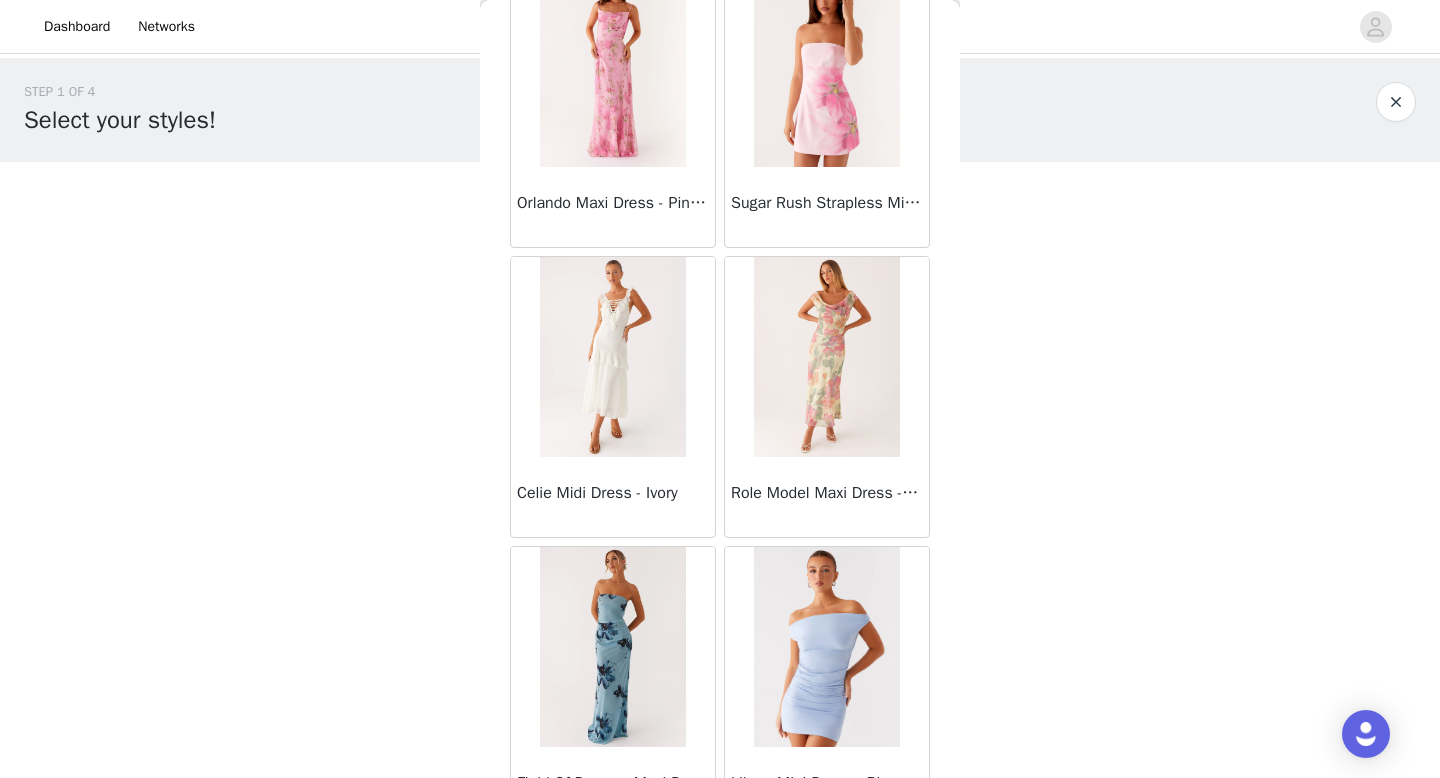 scroll, scrollTop: 42882, scrollLeft: 0, axis: vertical 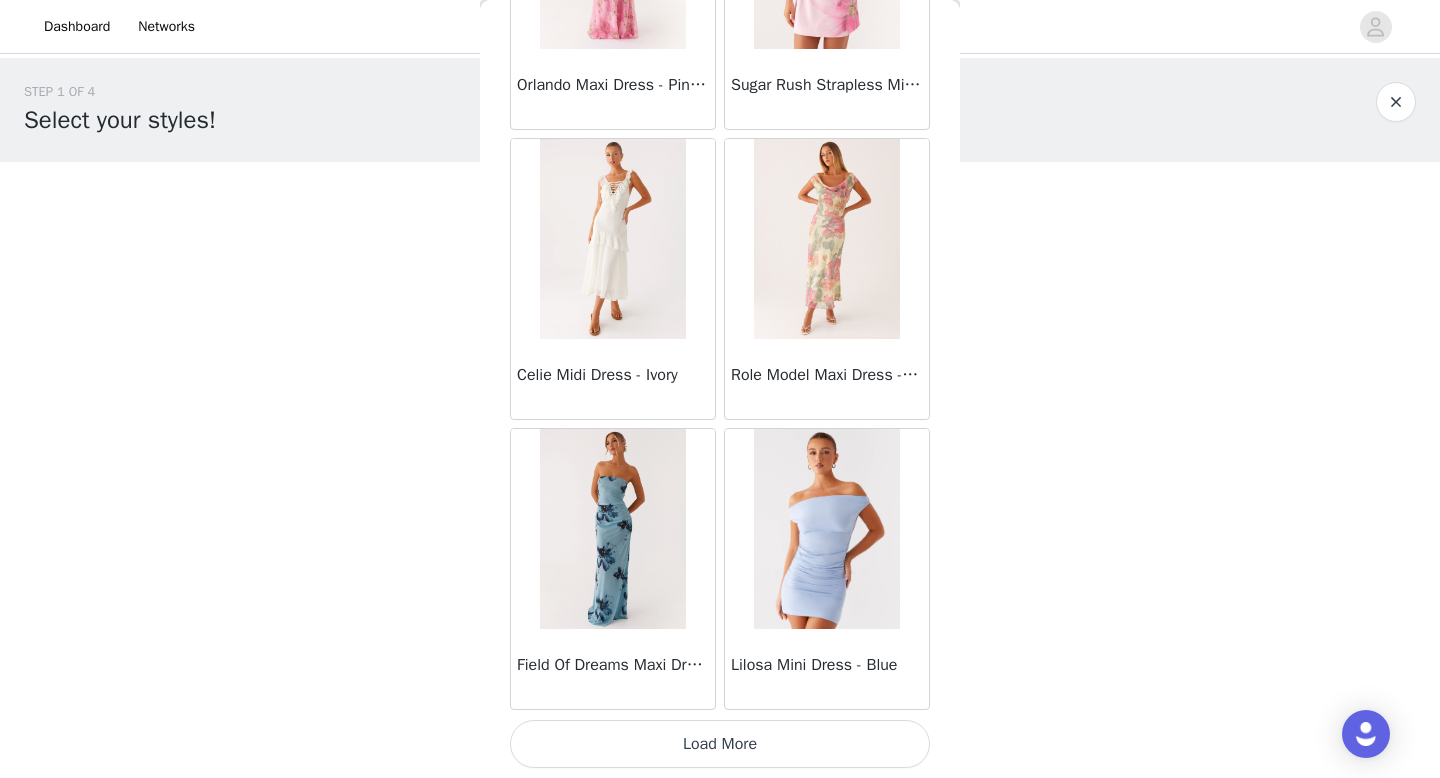 click on "Load More" at bounding box center [720, 744] 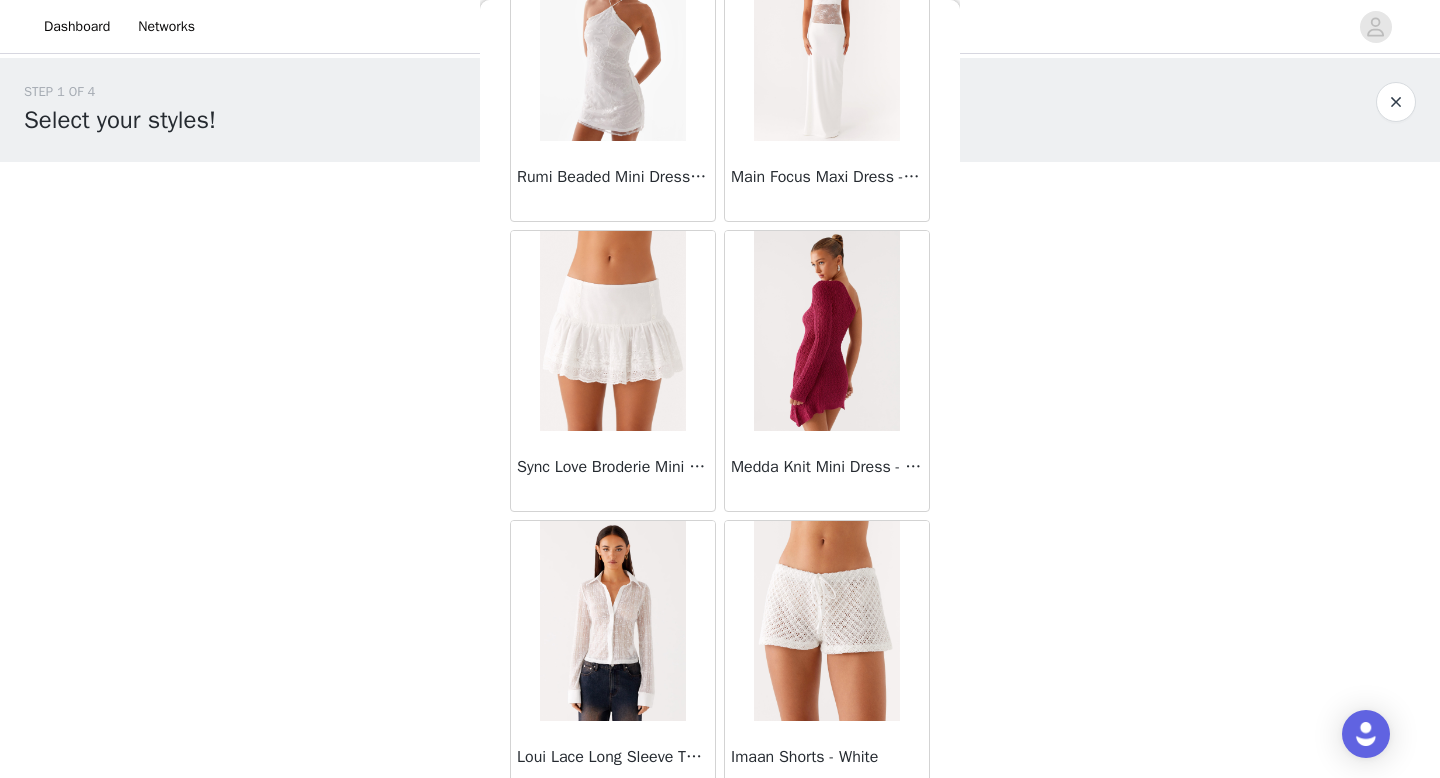 scroll, scrollTop: 45782, scrollLeft: 0, axis: vertical 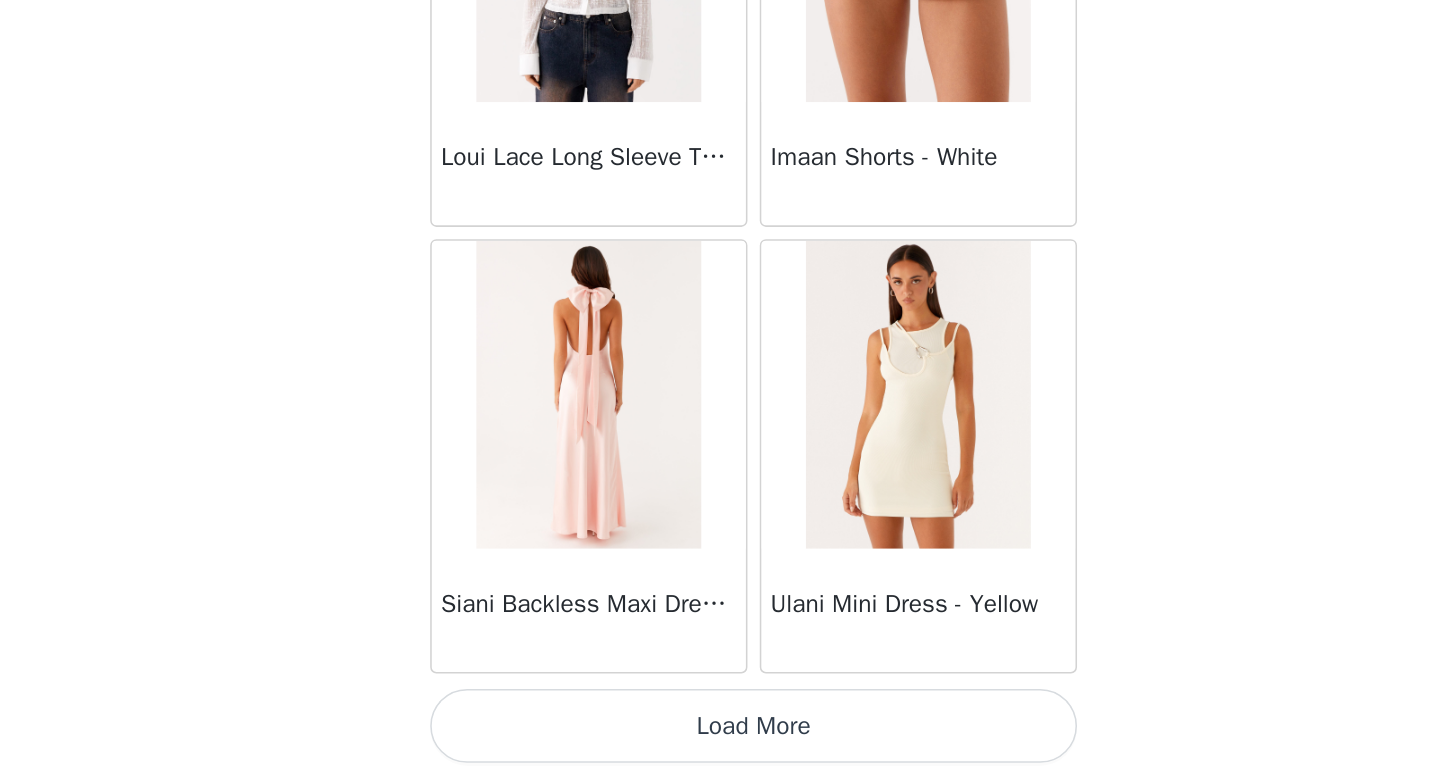 click on "Load More" at bounding box center [720, 744] 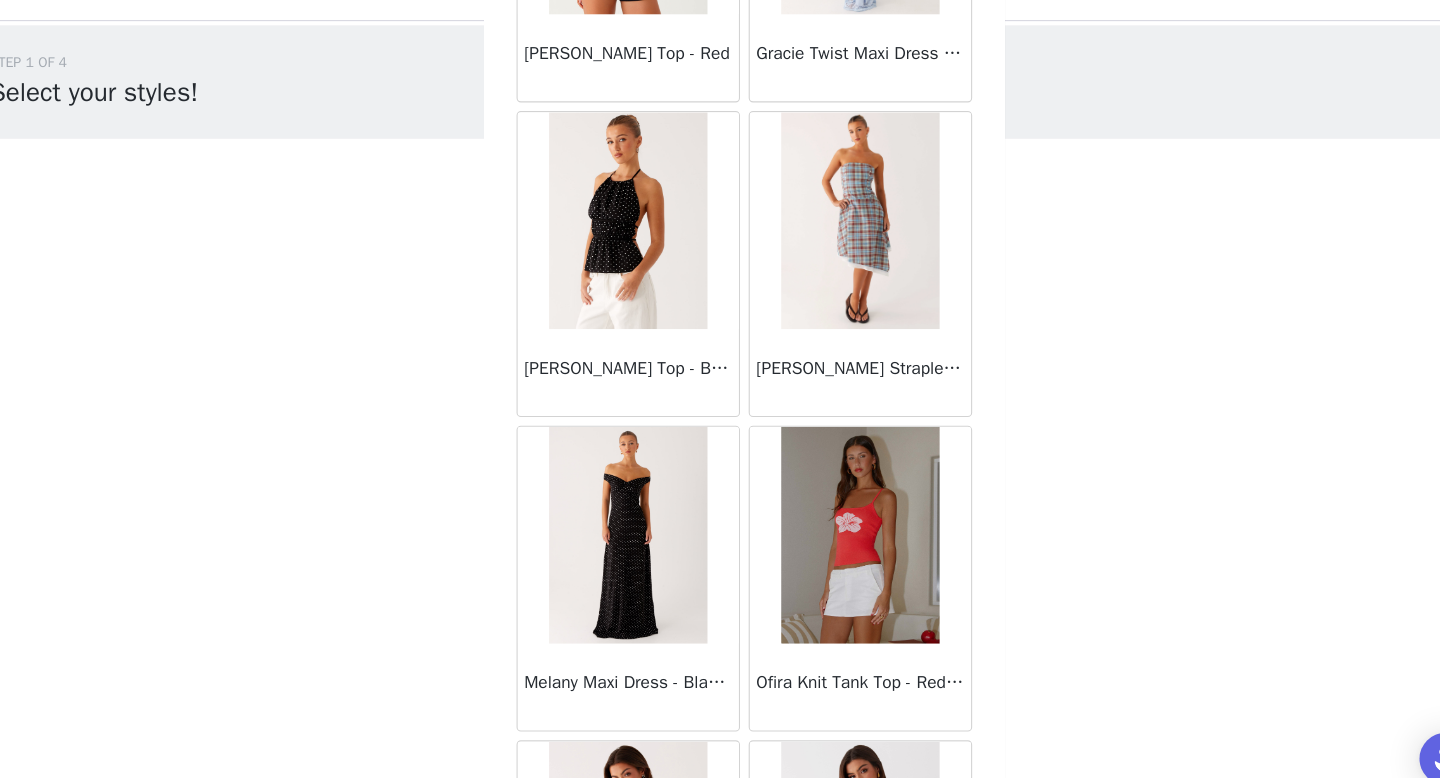 scroll, scrollTop: 48682, scrollLeft: 0, axis: vertical 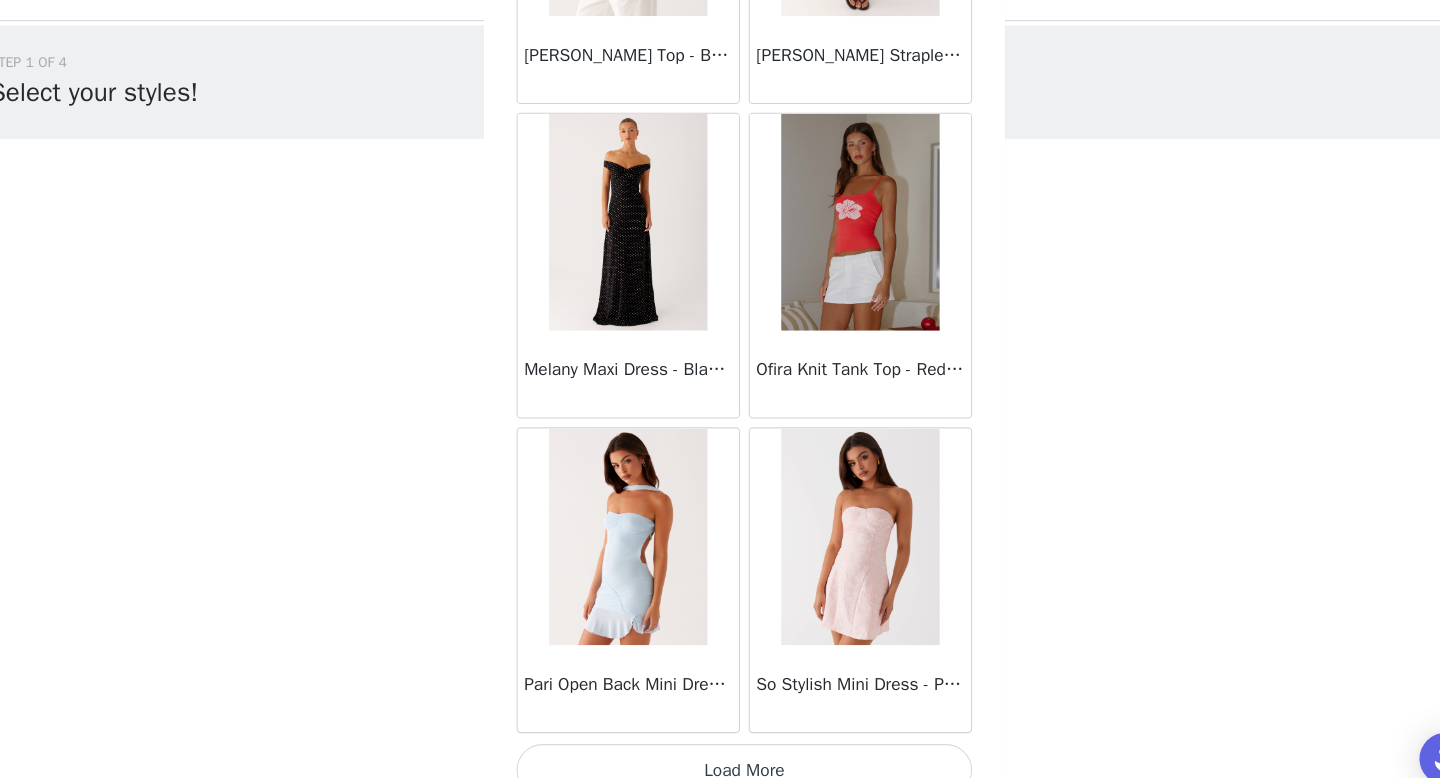 click on "Load More" at bounding box center [720, 744] 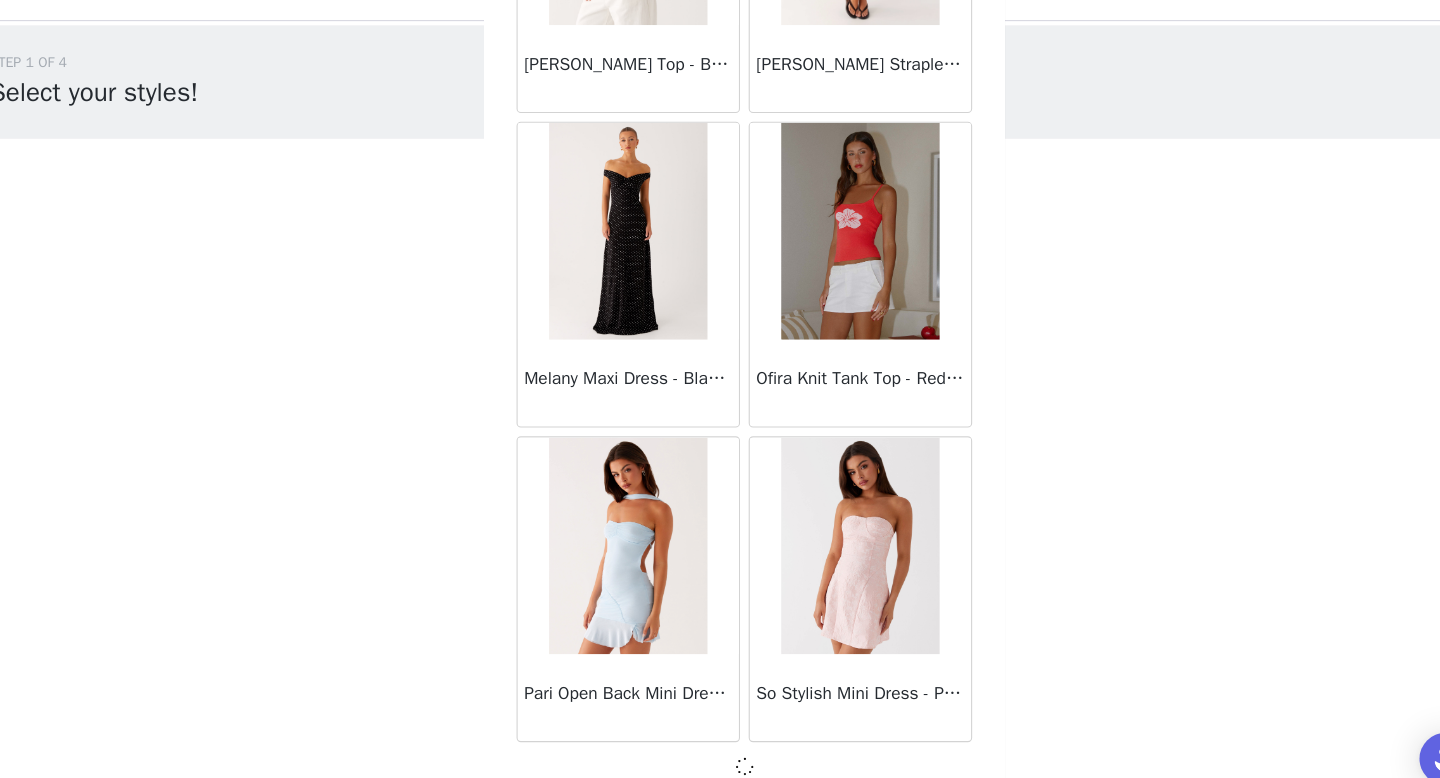 scroll, scrollTop: 0, scrollLeft: 0, axis: both 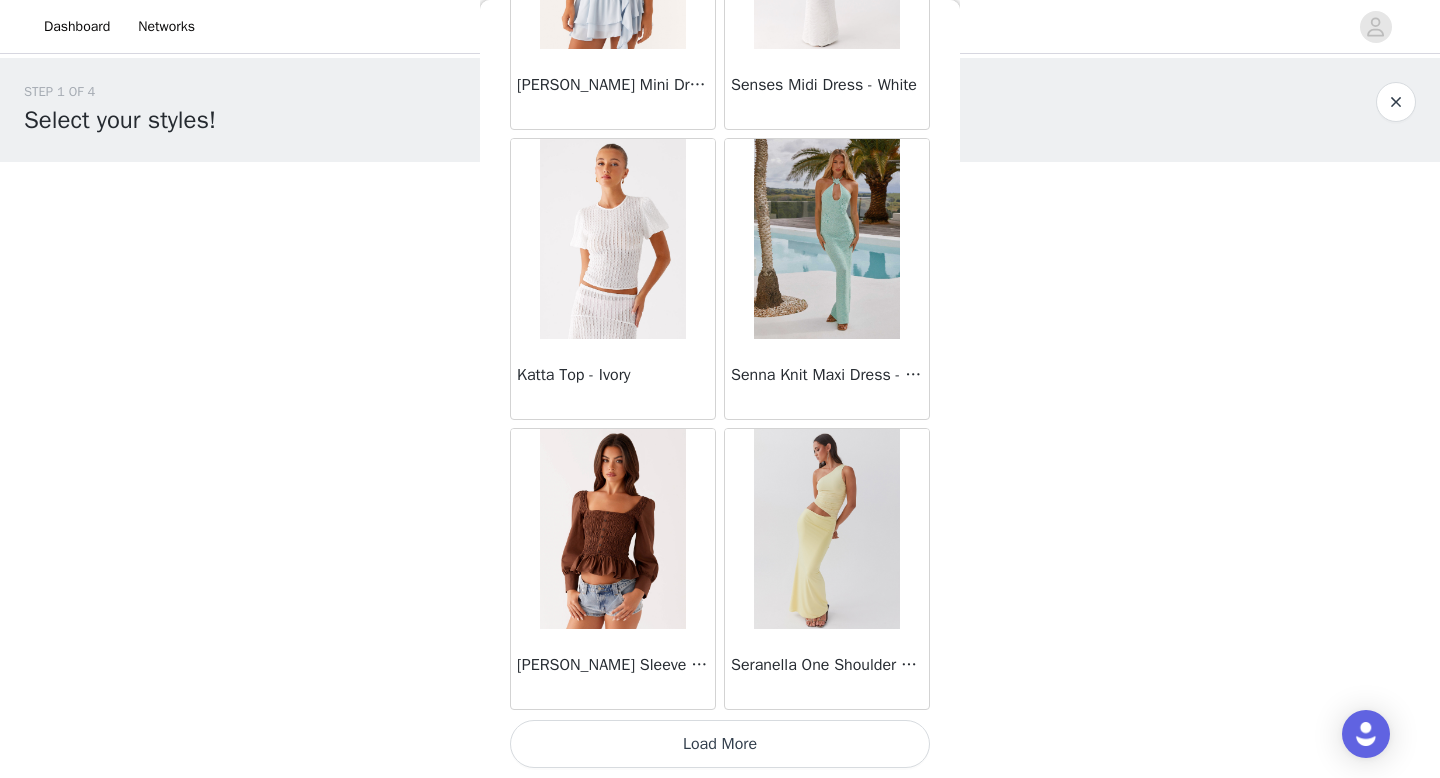 click on "Load More" at bounding box center (720, 744) 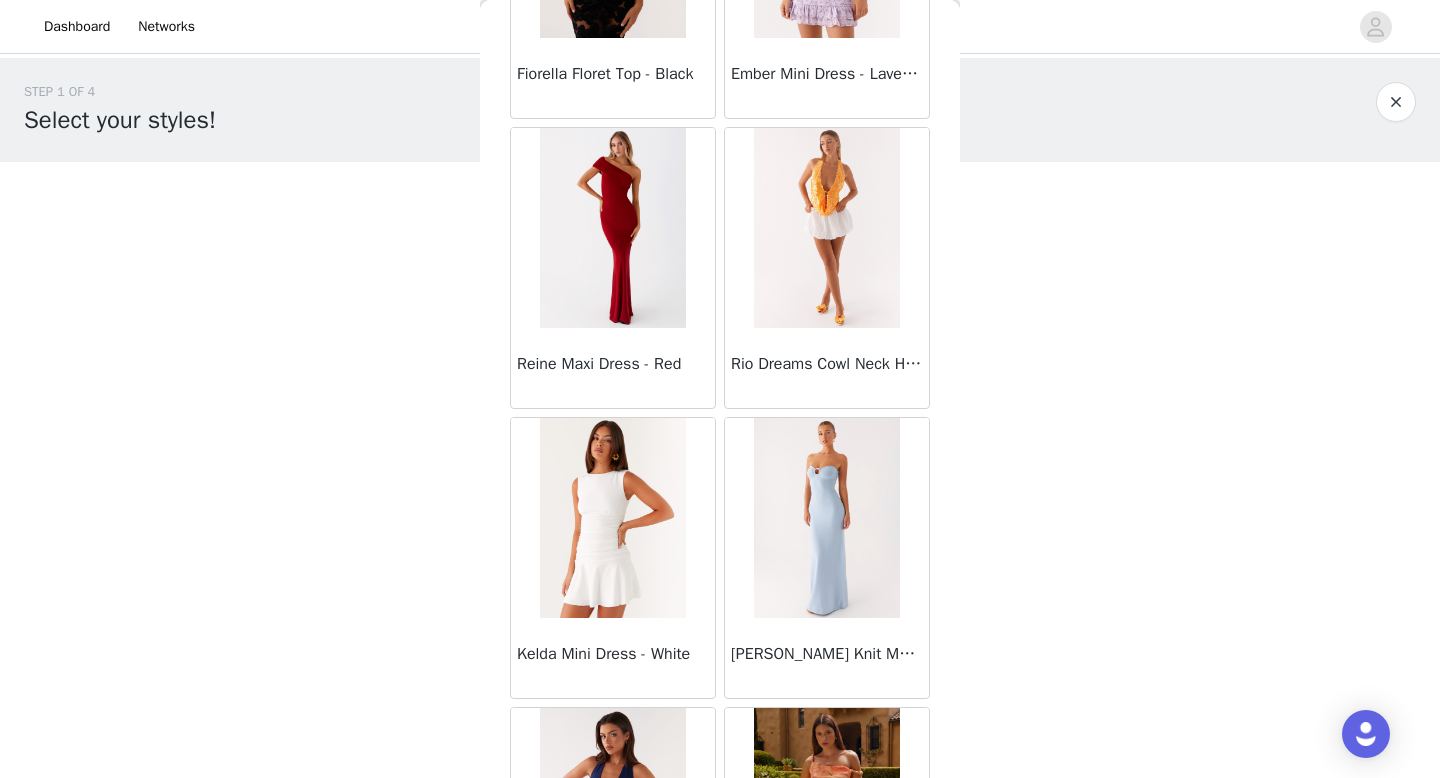 scroll, scrollTop: 54482, scrollLeft: 0, axis: vertical 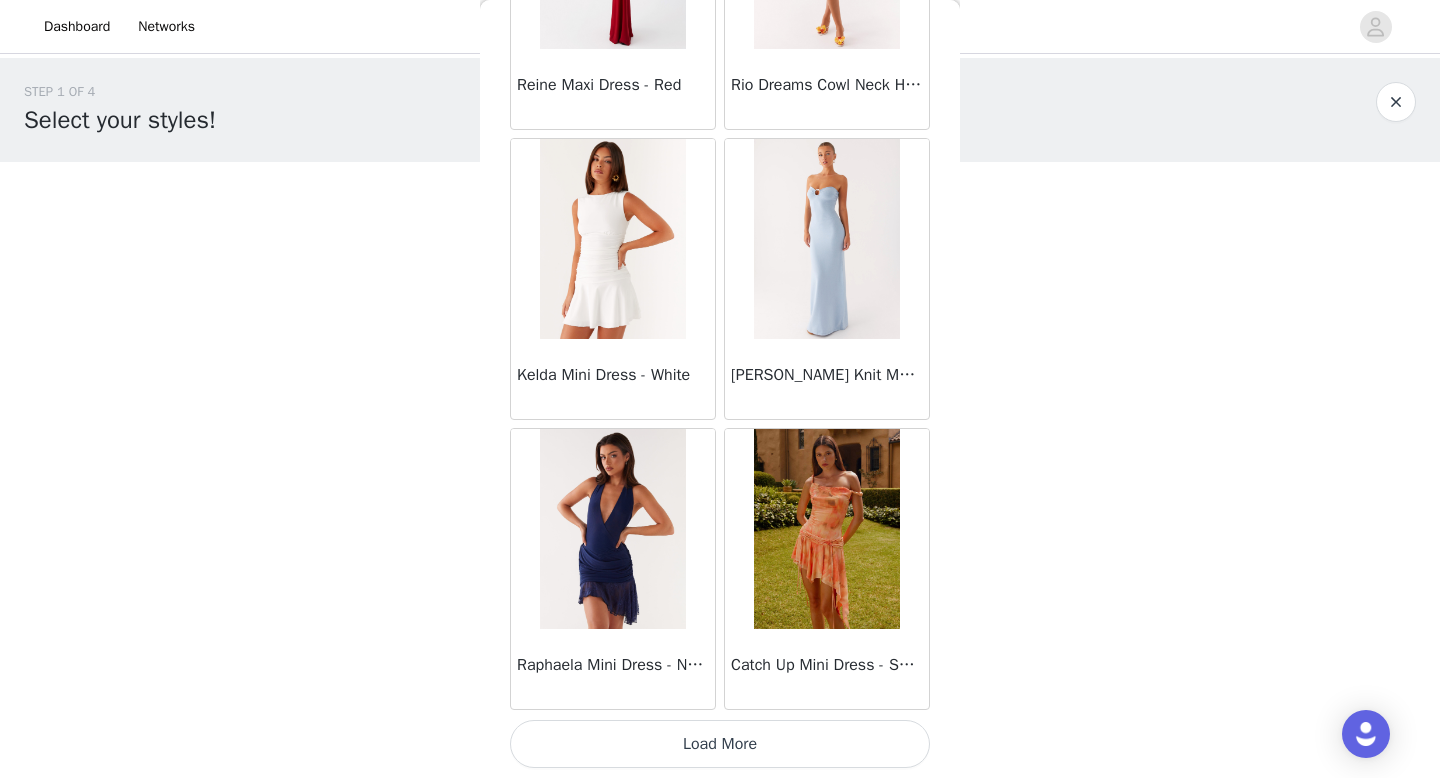 click on "Load More" at bounding box center [720, 744] 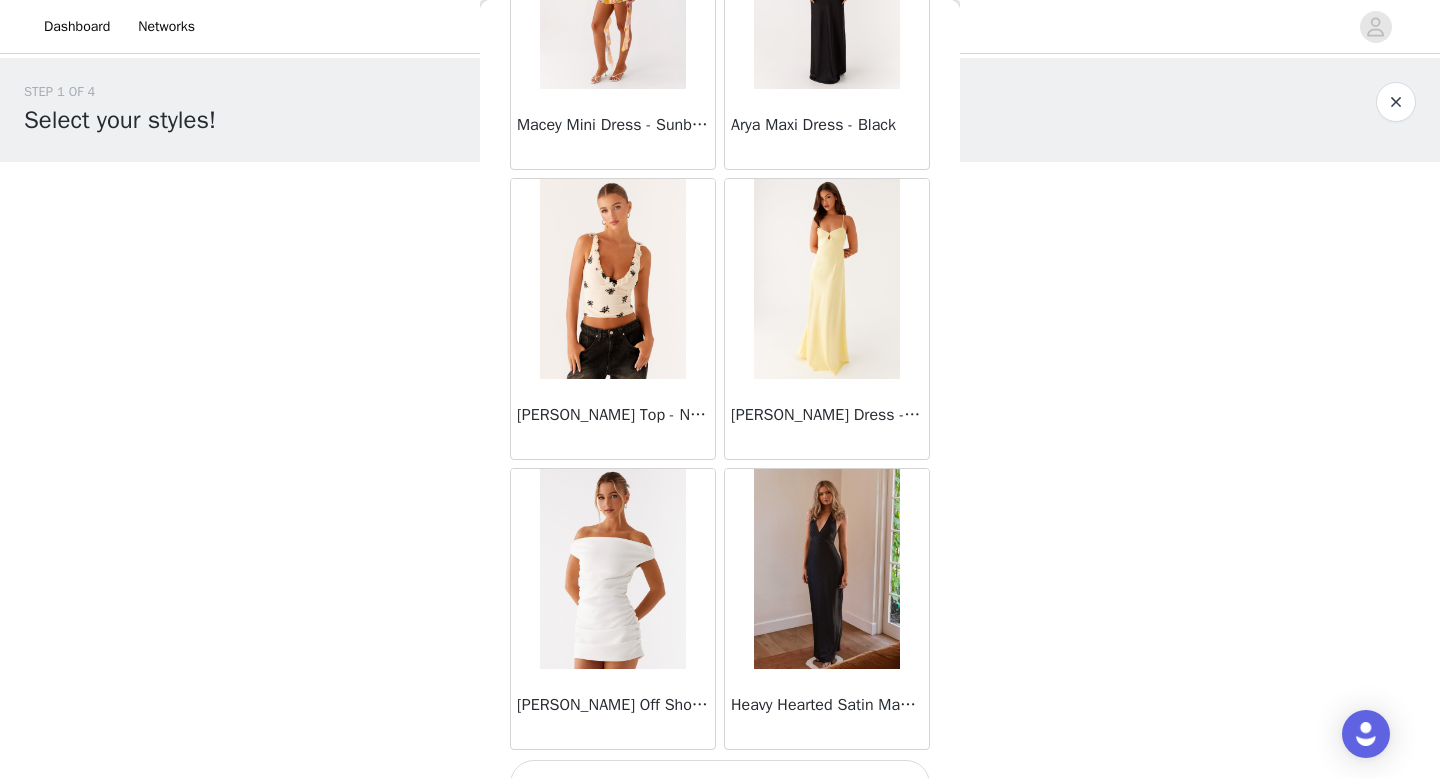 scroll, scrollTop: 57382, scrollLeft: 0, axis: vertical 